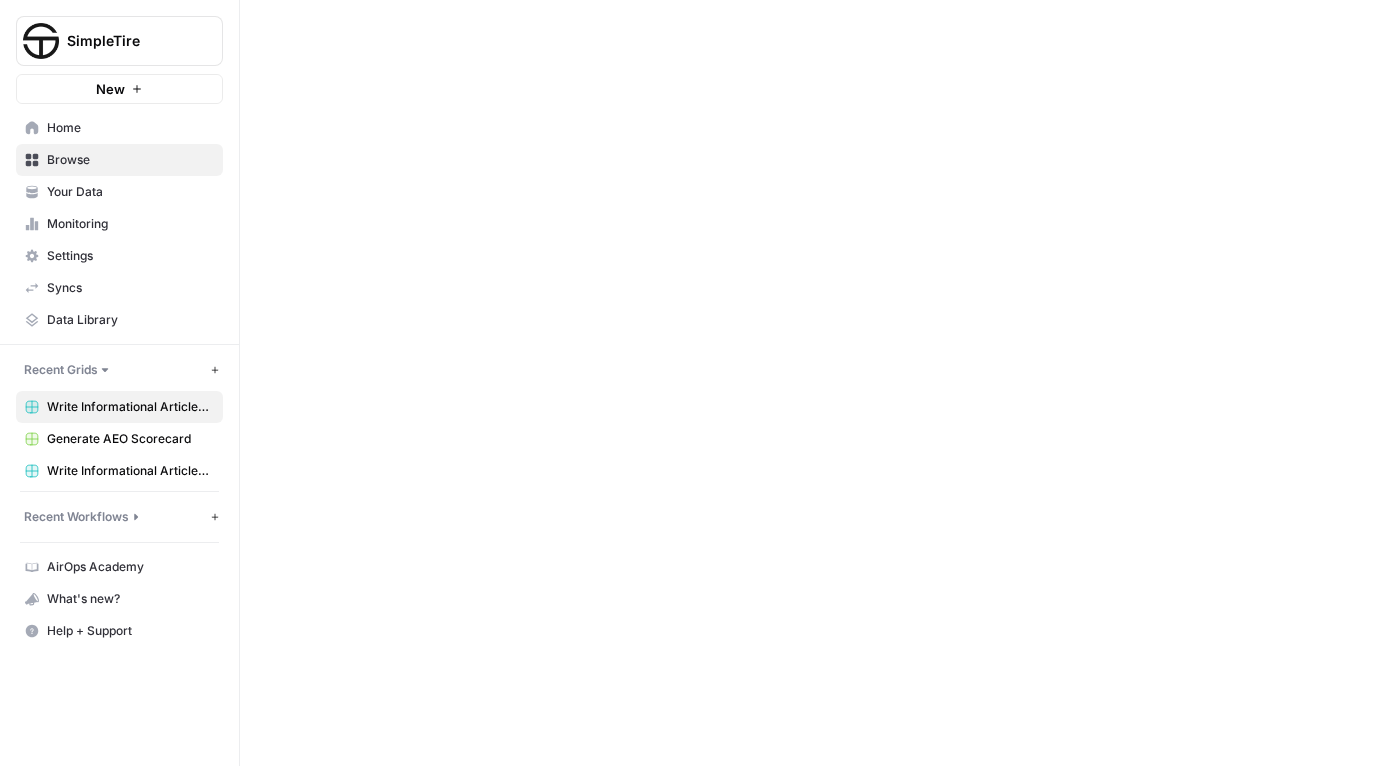 scroll, scrollTop: 0, scrollLeft: 0, axis: both 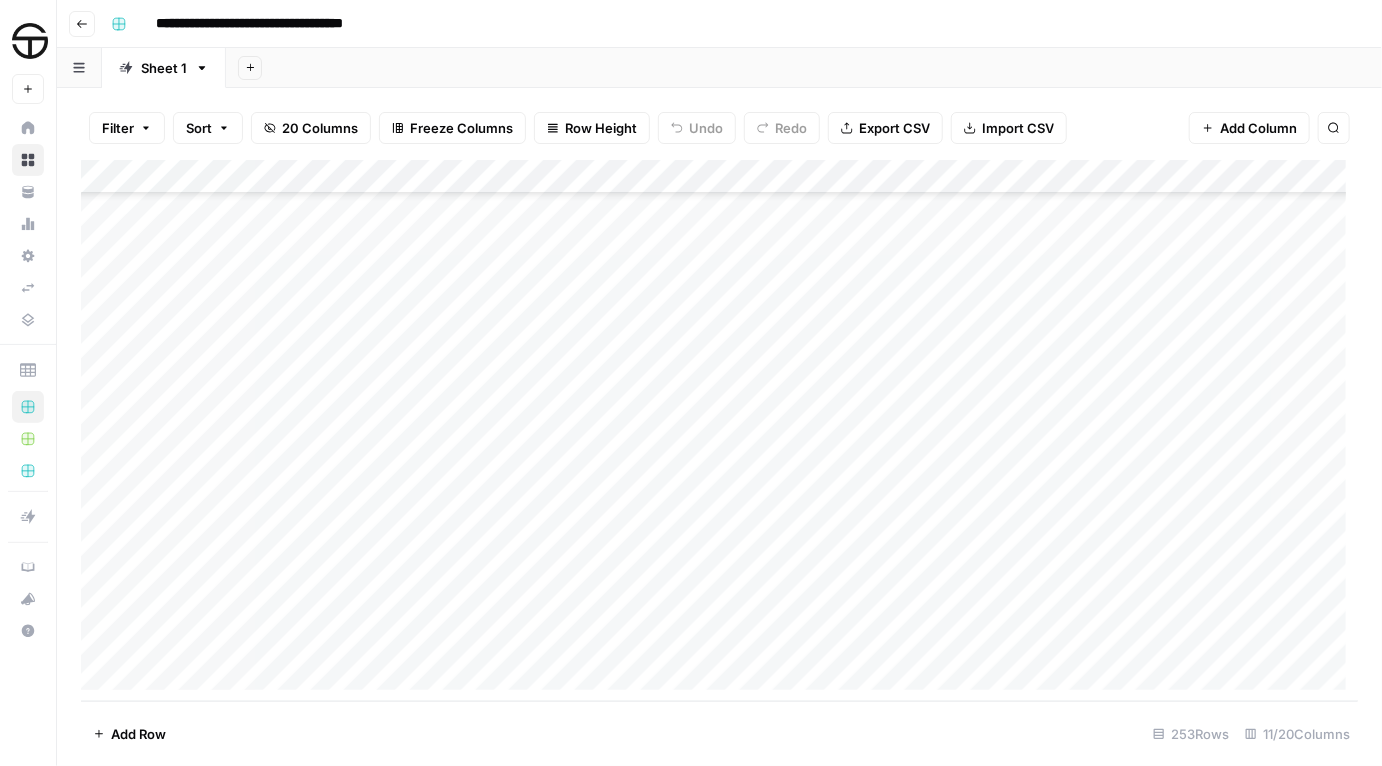 click on "Add Column" at bounding box center [719, 431] 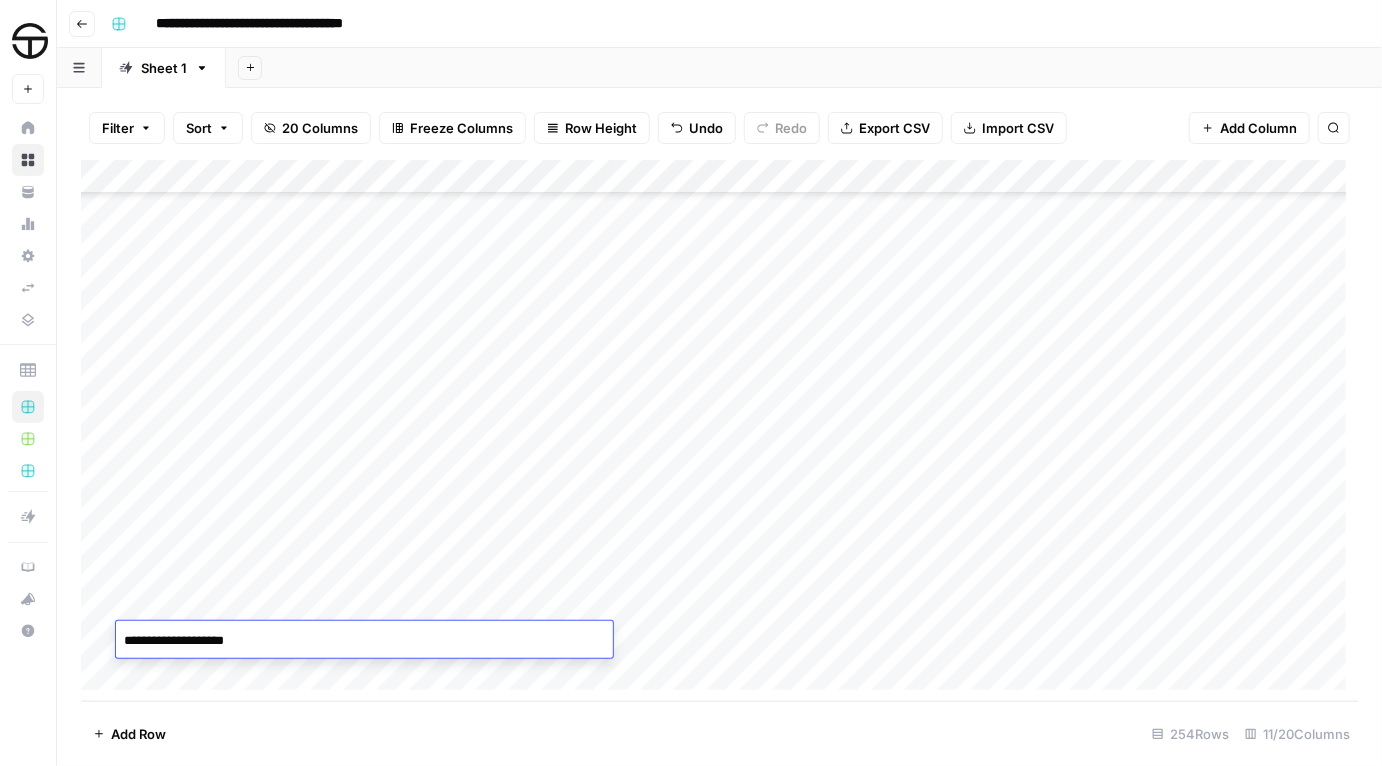type on "**********" 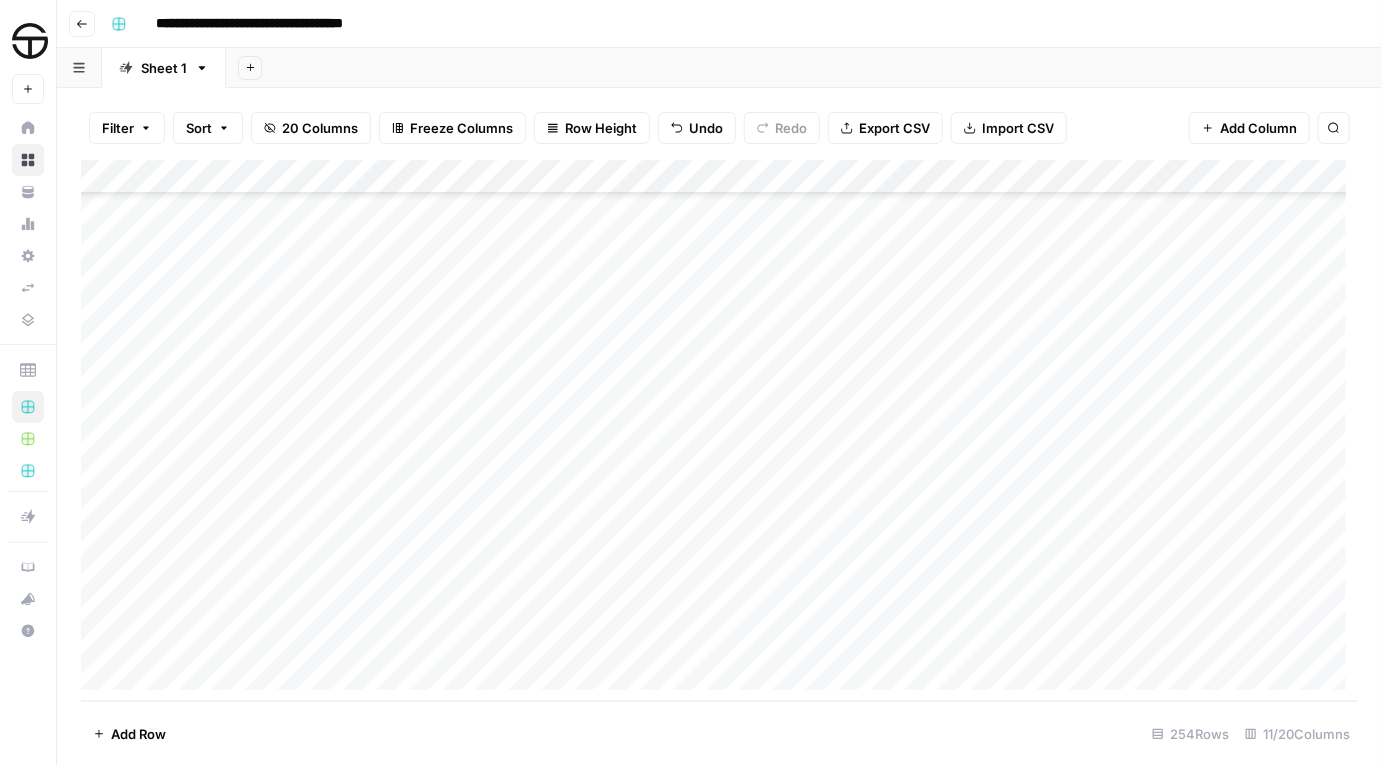 click on "Add Column" at bounding box center (719, 431) 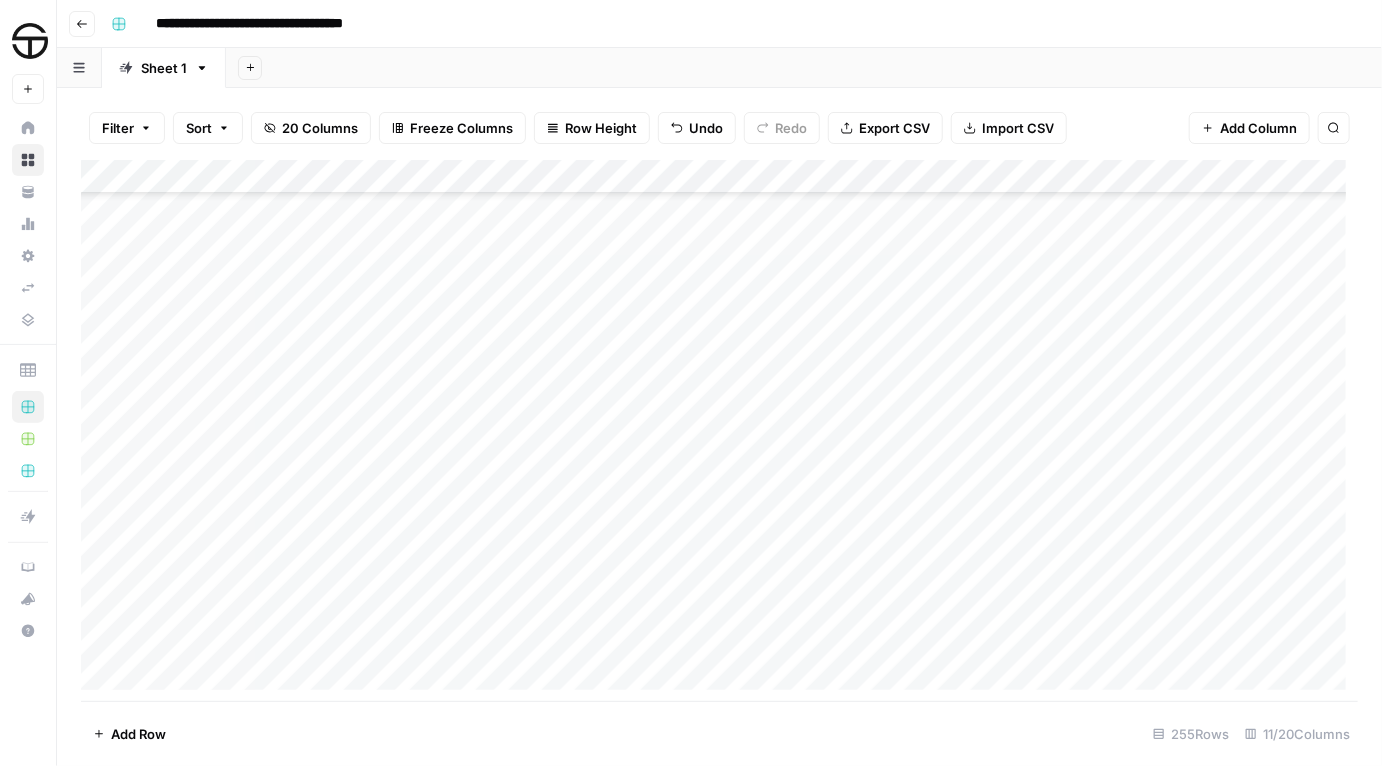 scroll, scrollTop: 8206, scrollLeft: 0, axis: vertical 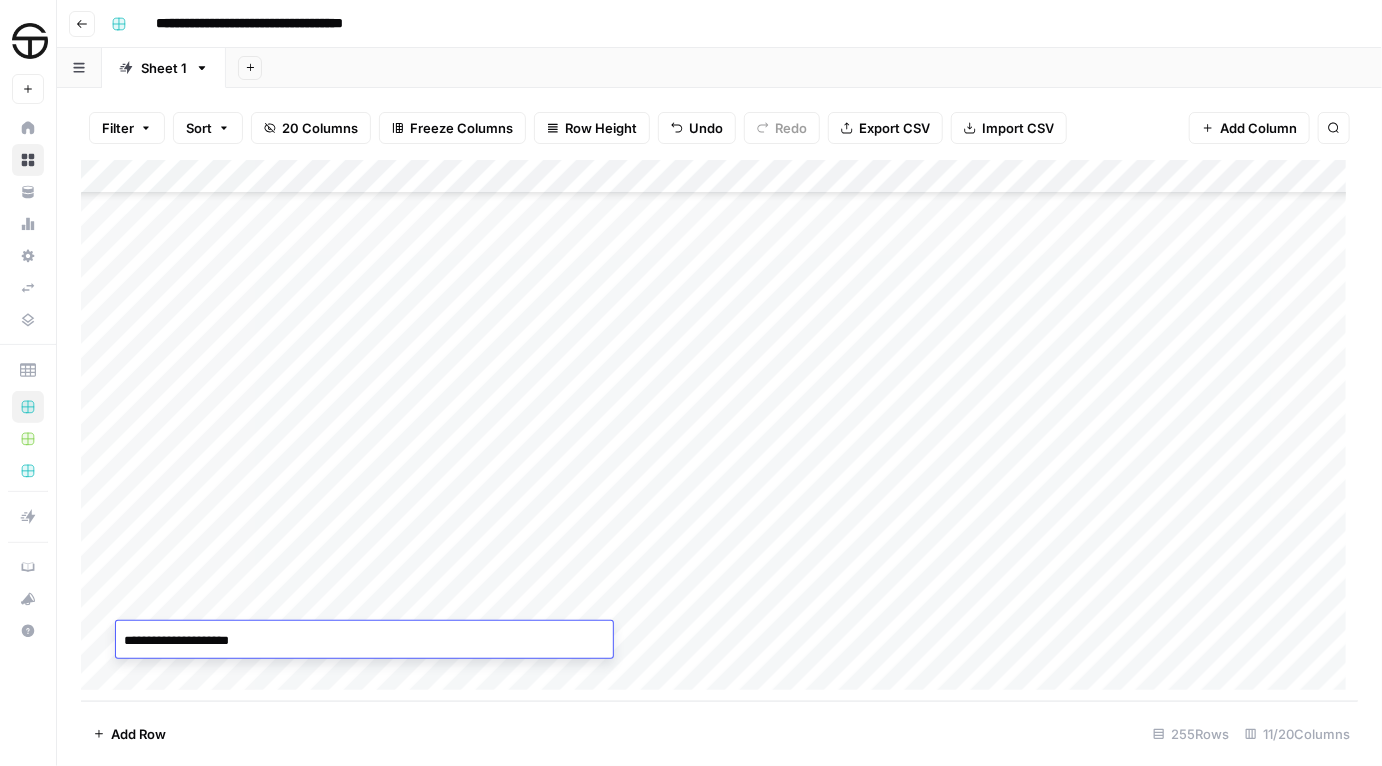 type on "**********" 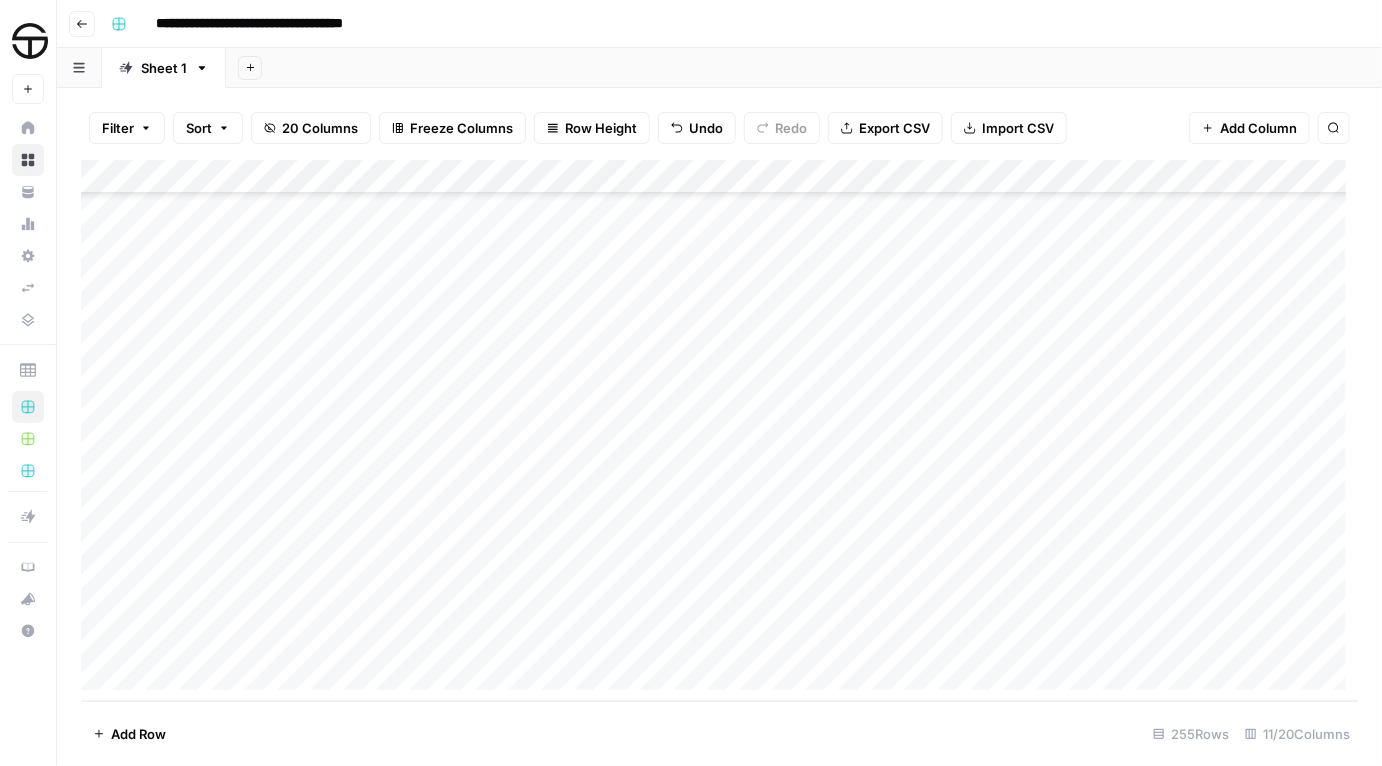 click on "Add Column" at bounding box center (719, 431) 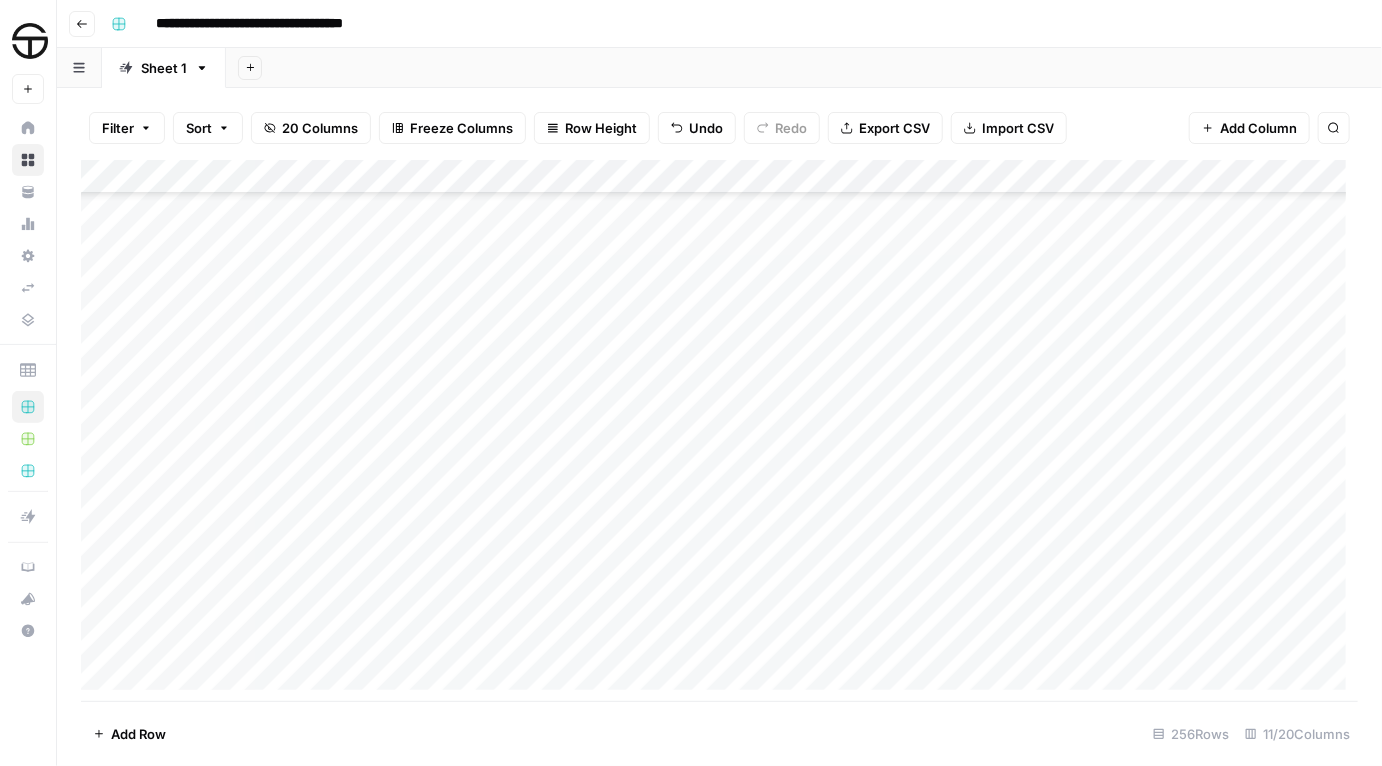 scroll, scrollTop: 8240, scrollLeft: 0, axis: vertical 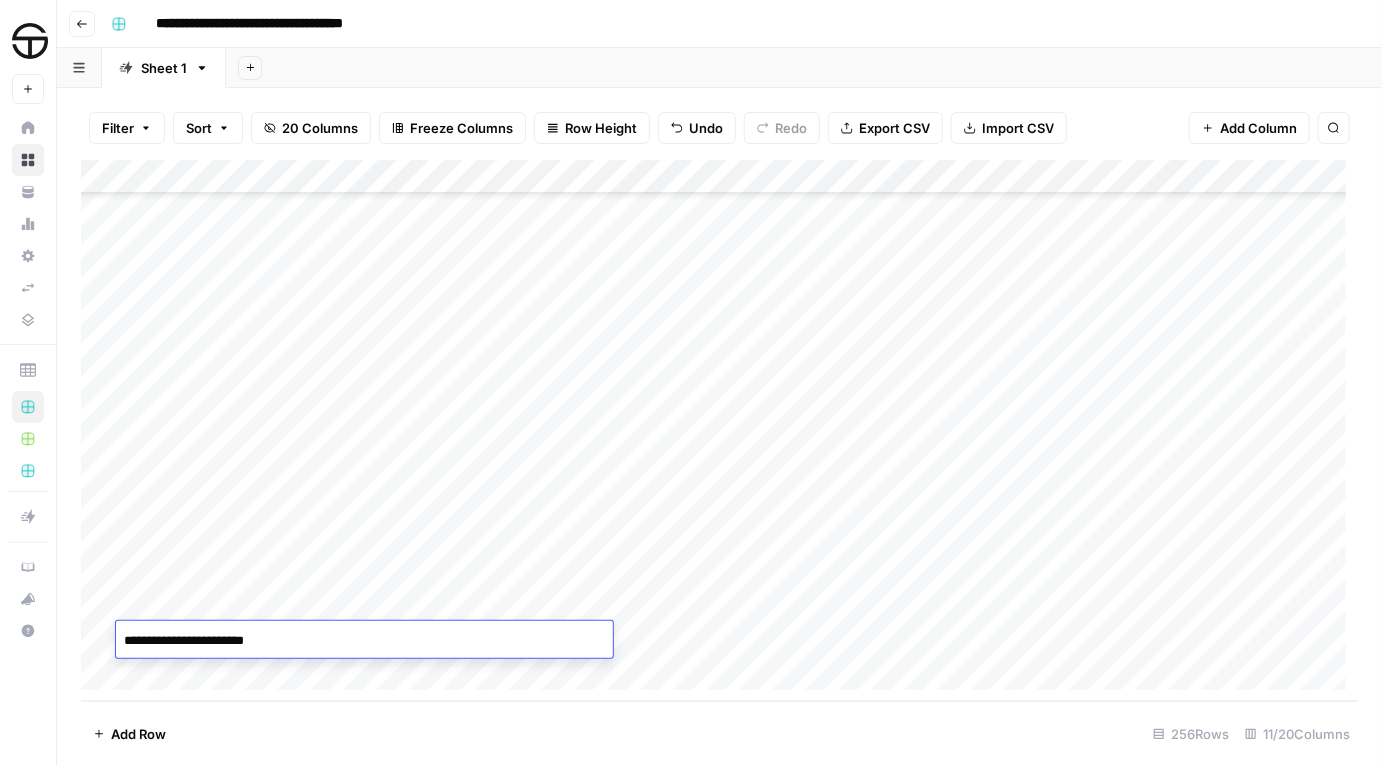 type on "**********" 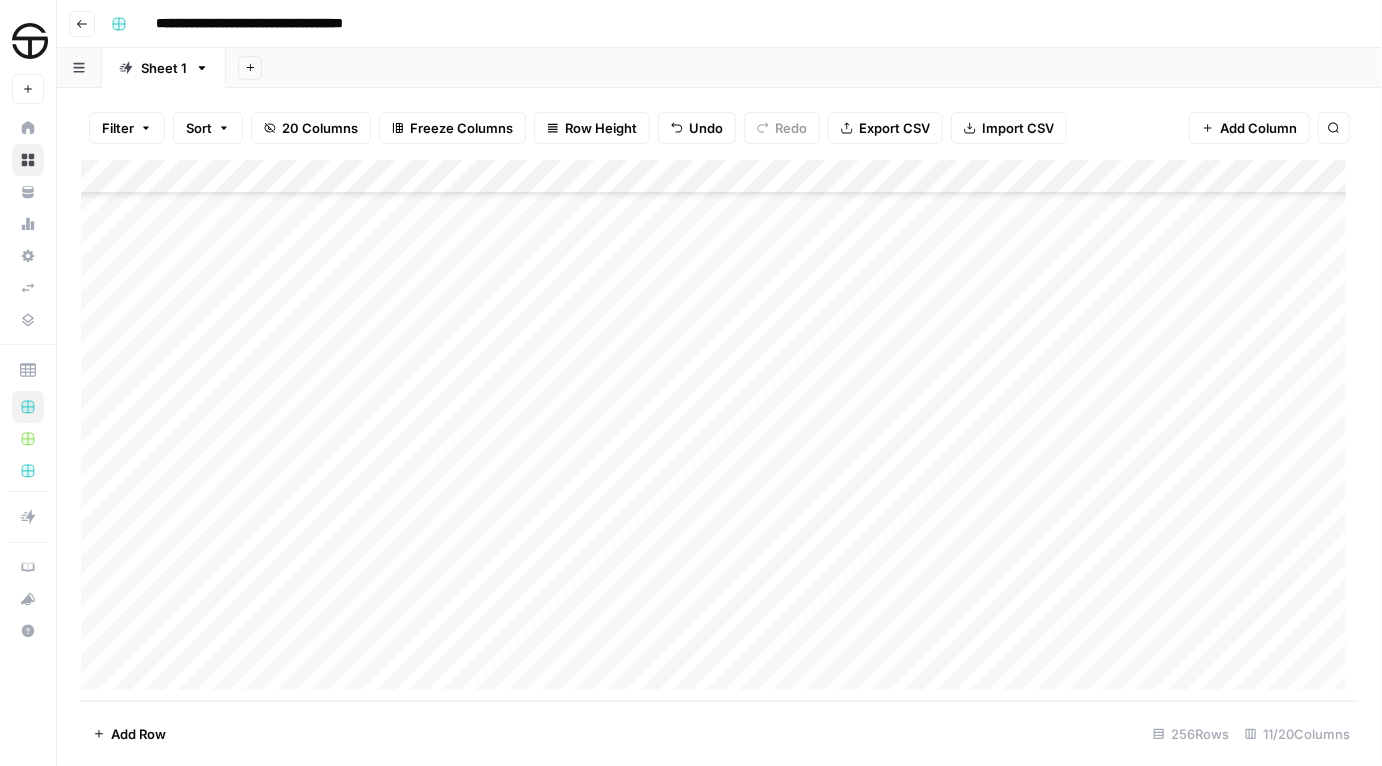 click on "Add Column" at bounding box center [719, 431] 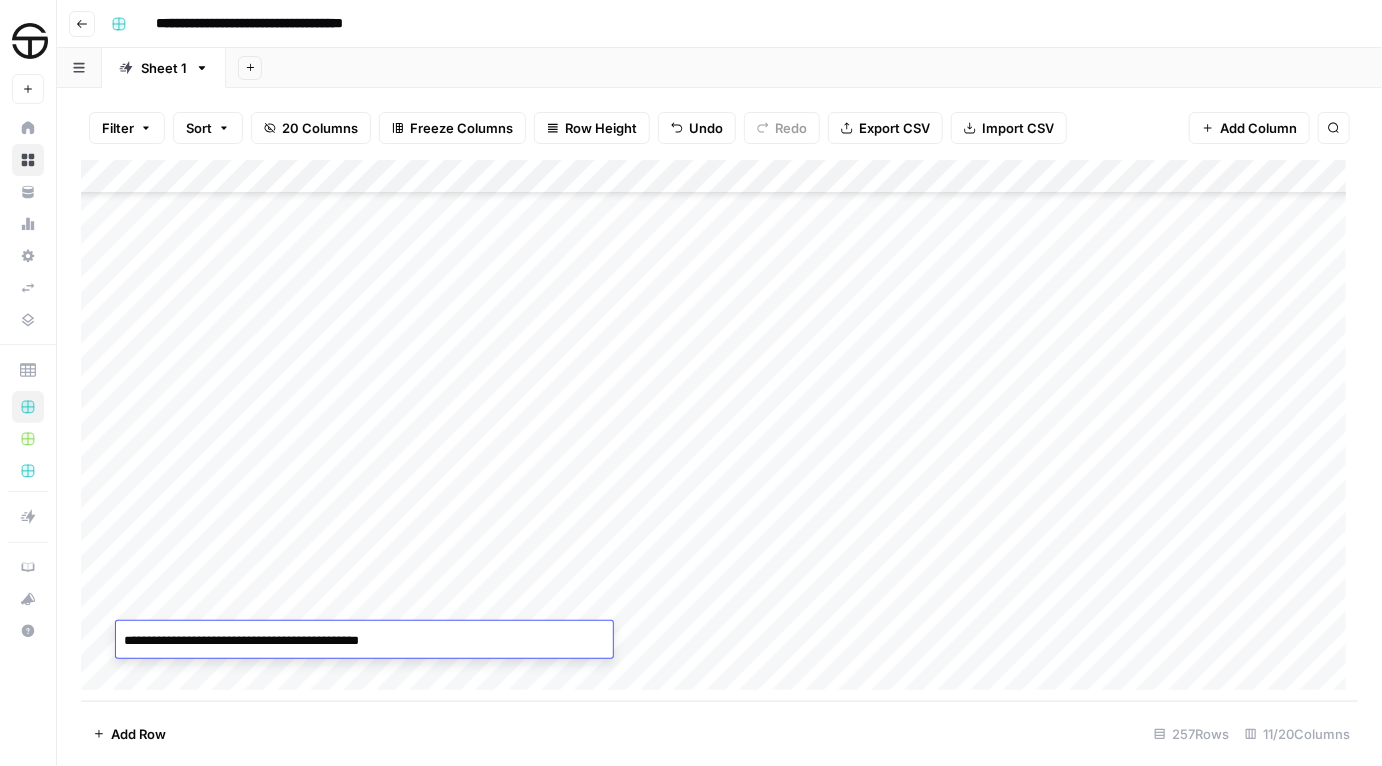 type on "**********" 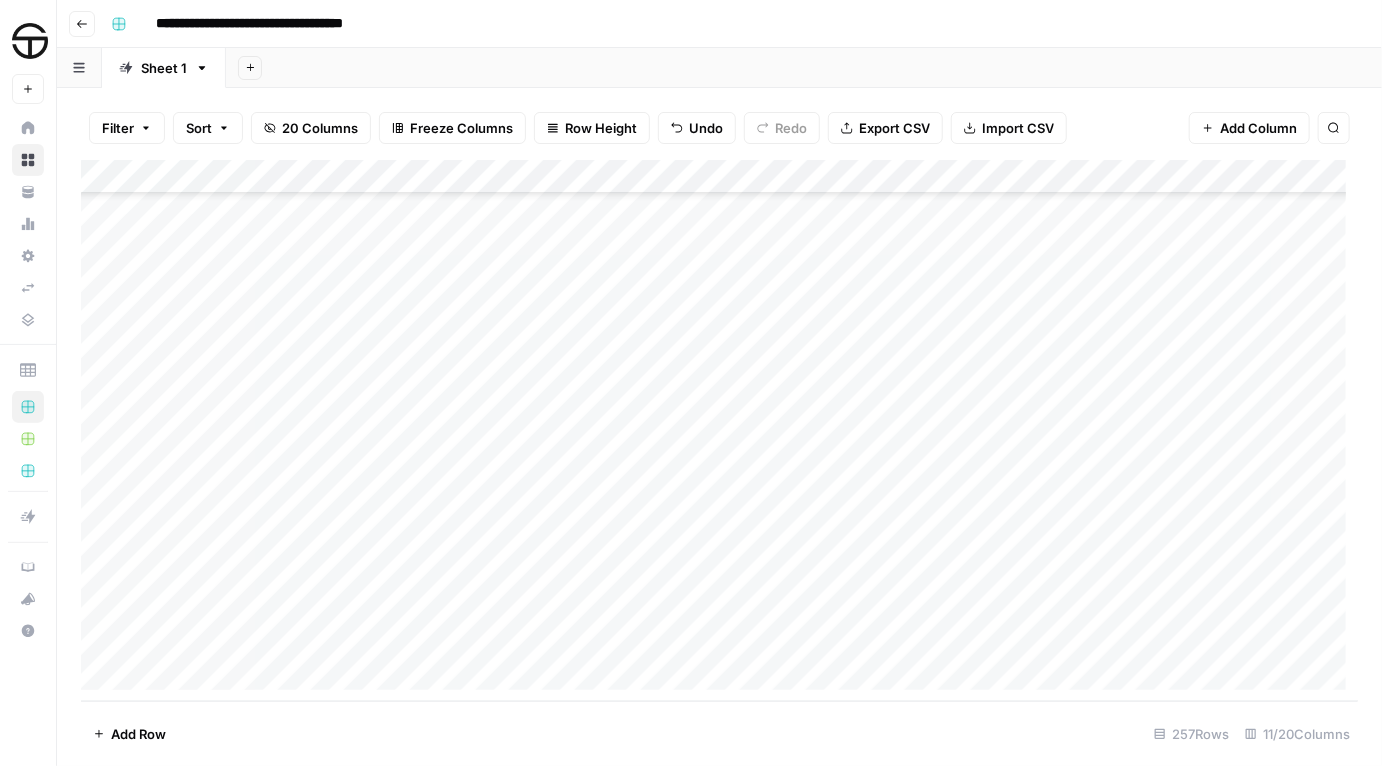 click on "Add Column" at bounding box center (719, 431) 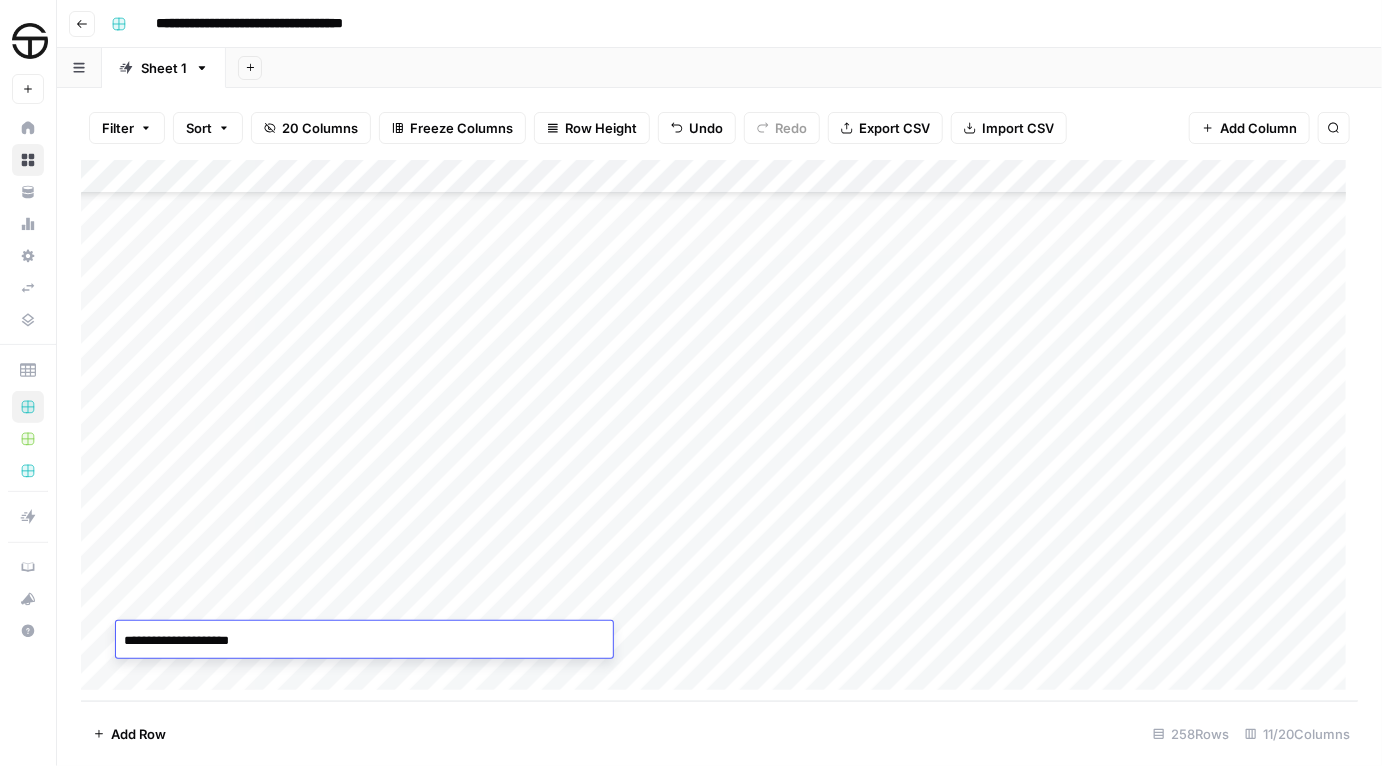 type on "**********" 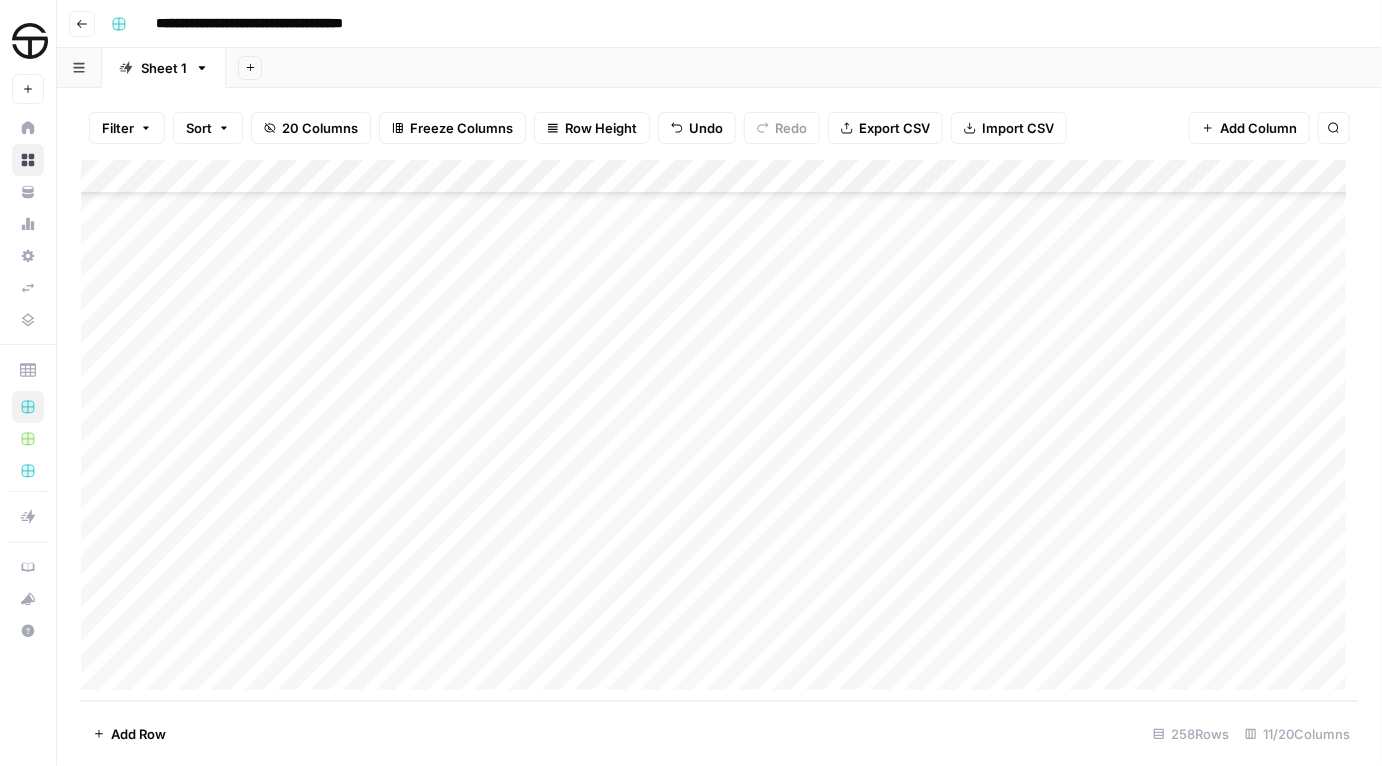 click on "Add Column" at bounding box center [719, 431] 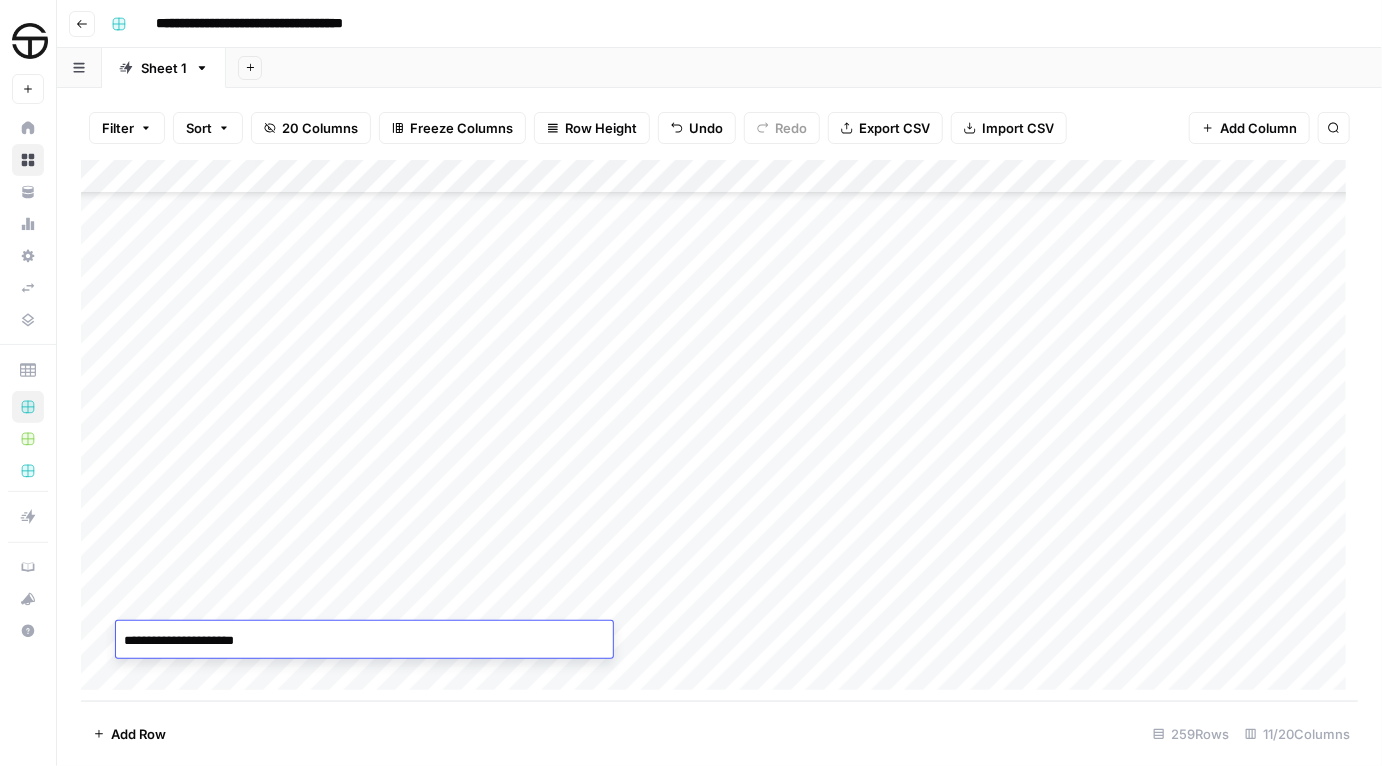 type on "**********" 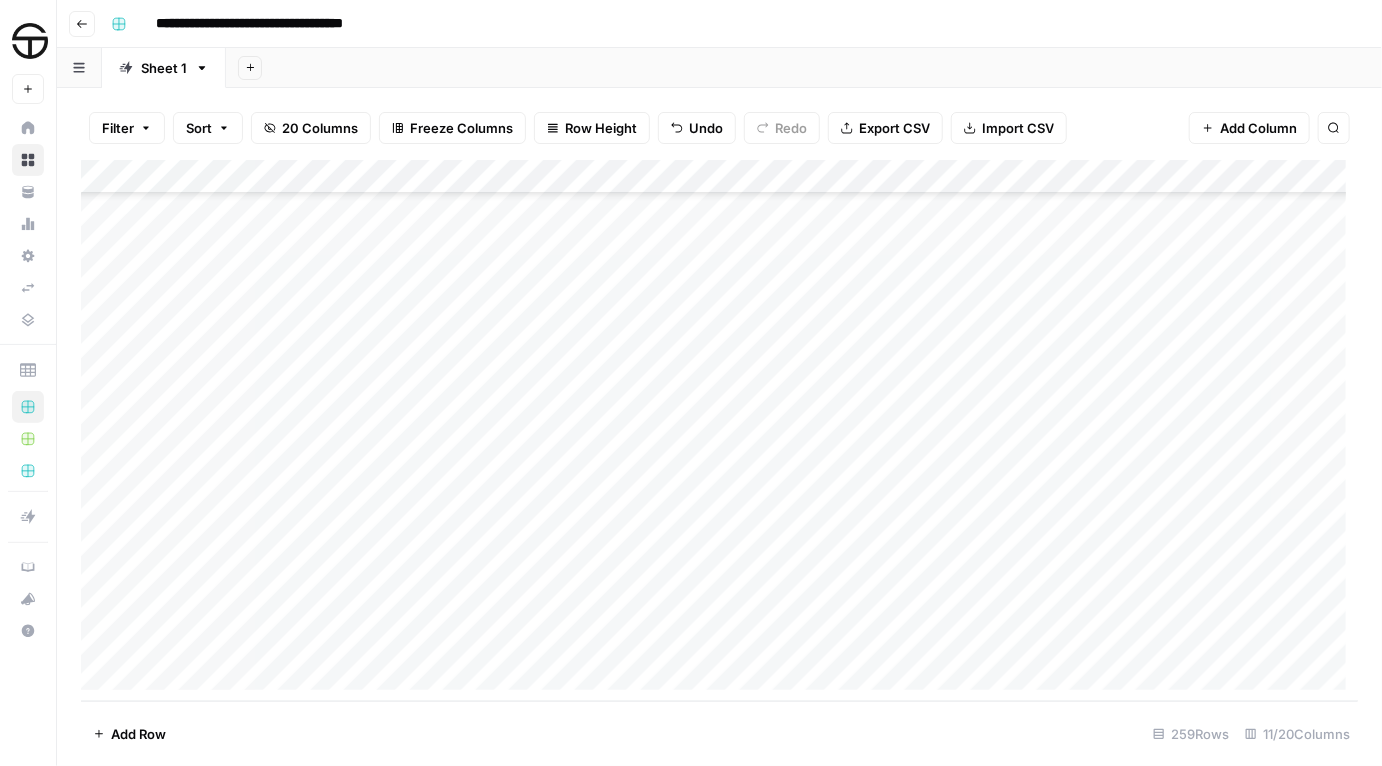 click on "Add Column" at bounding box center (719, 431) 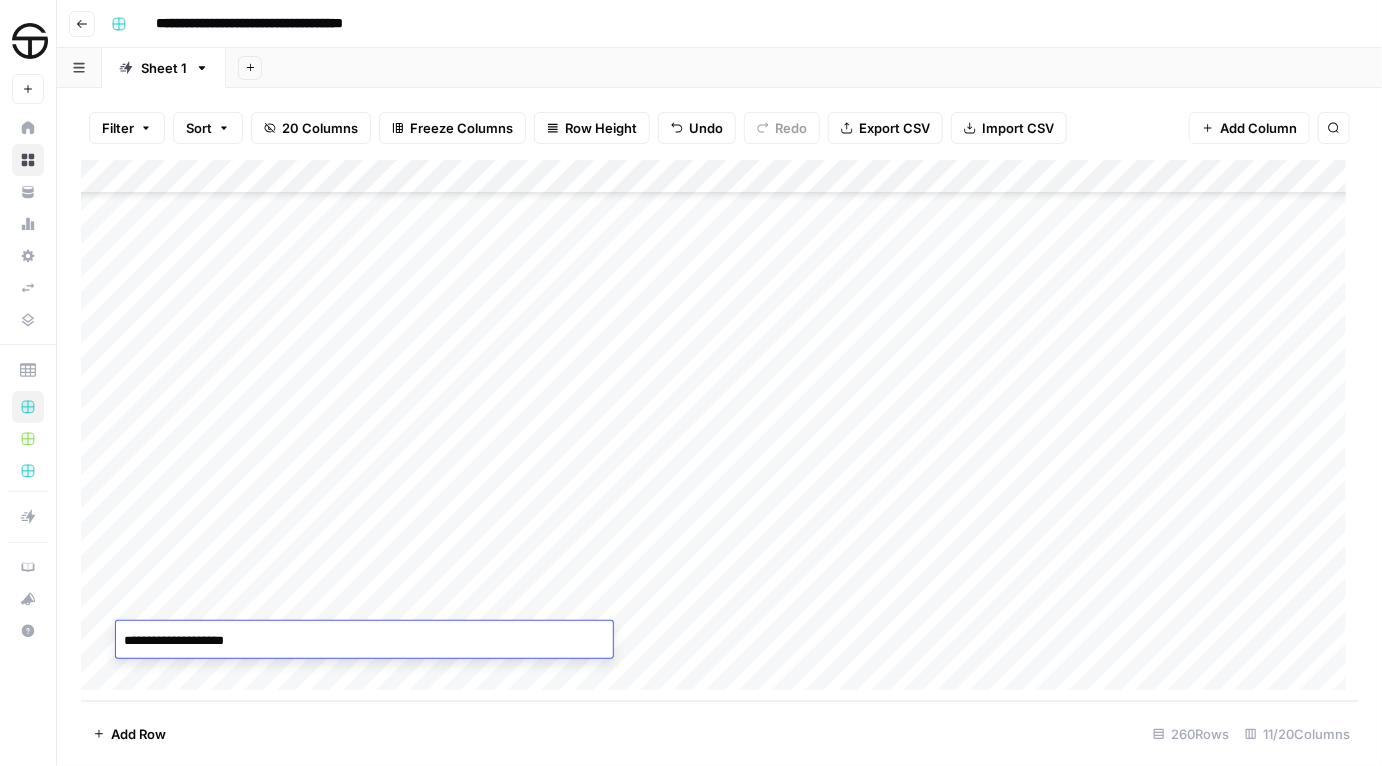 type on "**********" 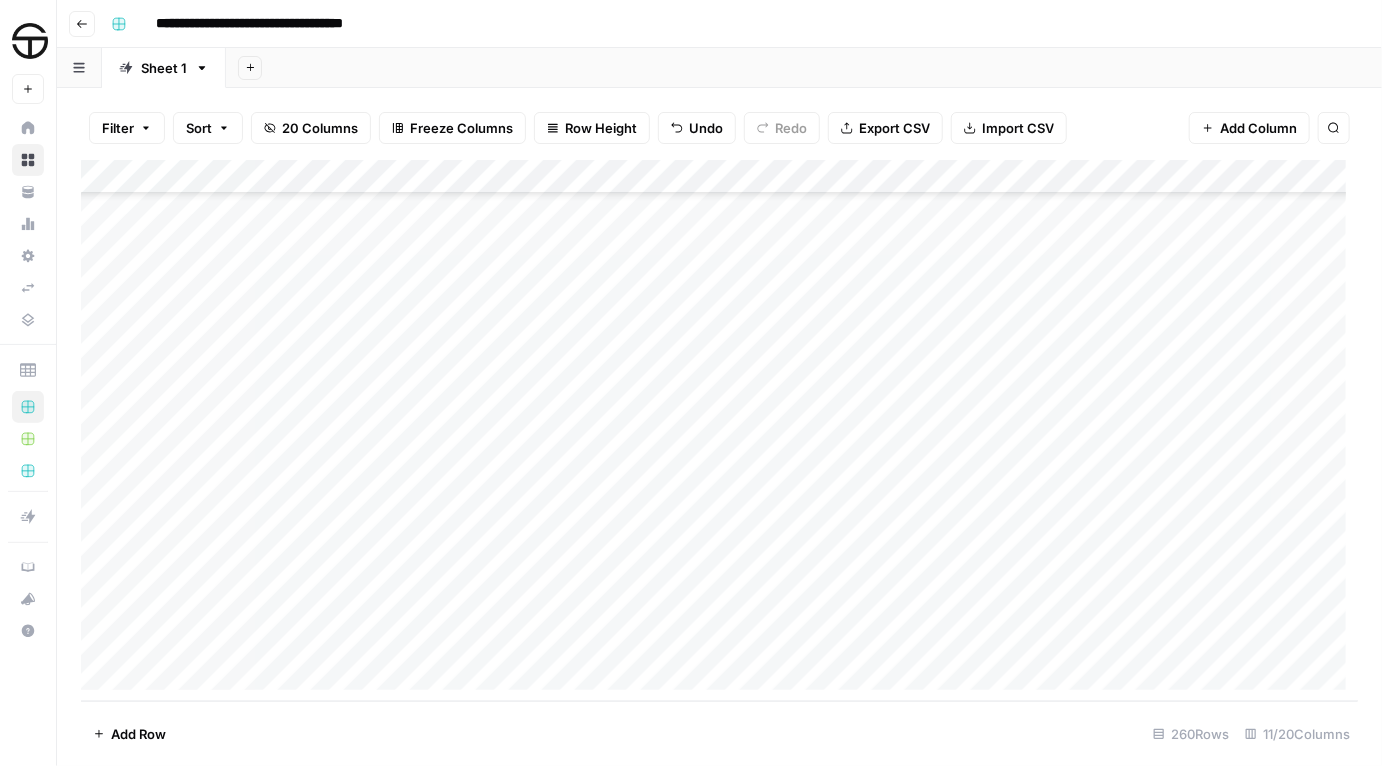 click on "Add Column" at bounding box center (719, 431) 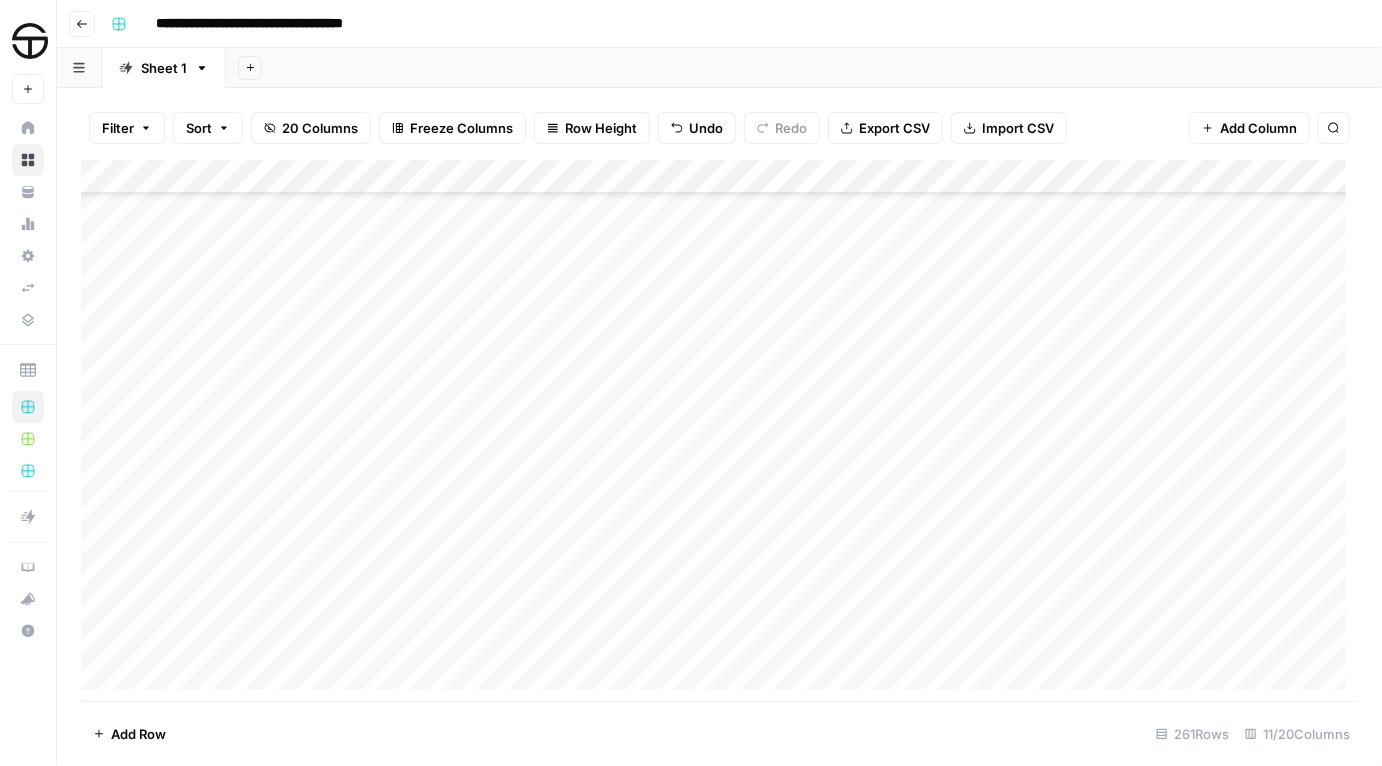 scroll, scrollTop: 8410, scrollLeft: 0, axis: vertical 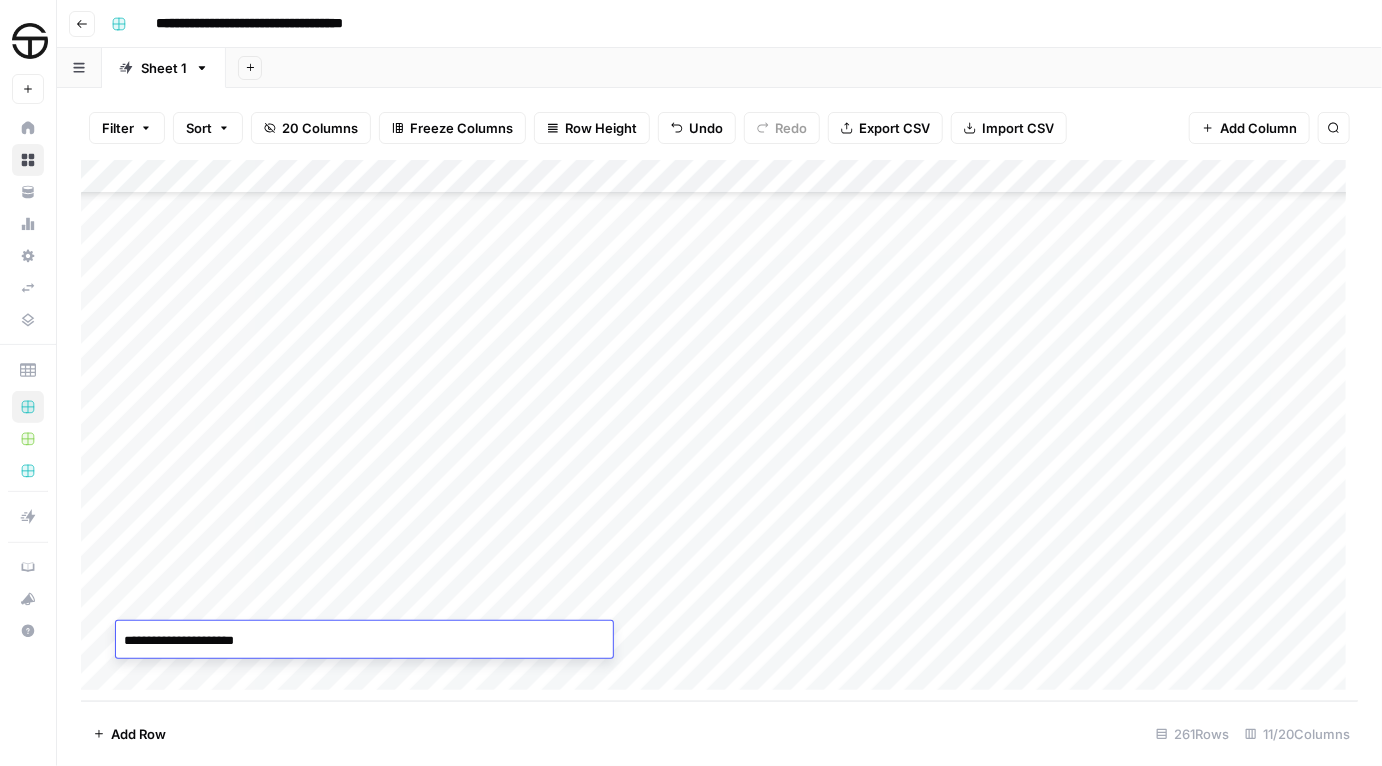 type on "**********" 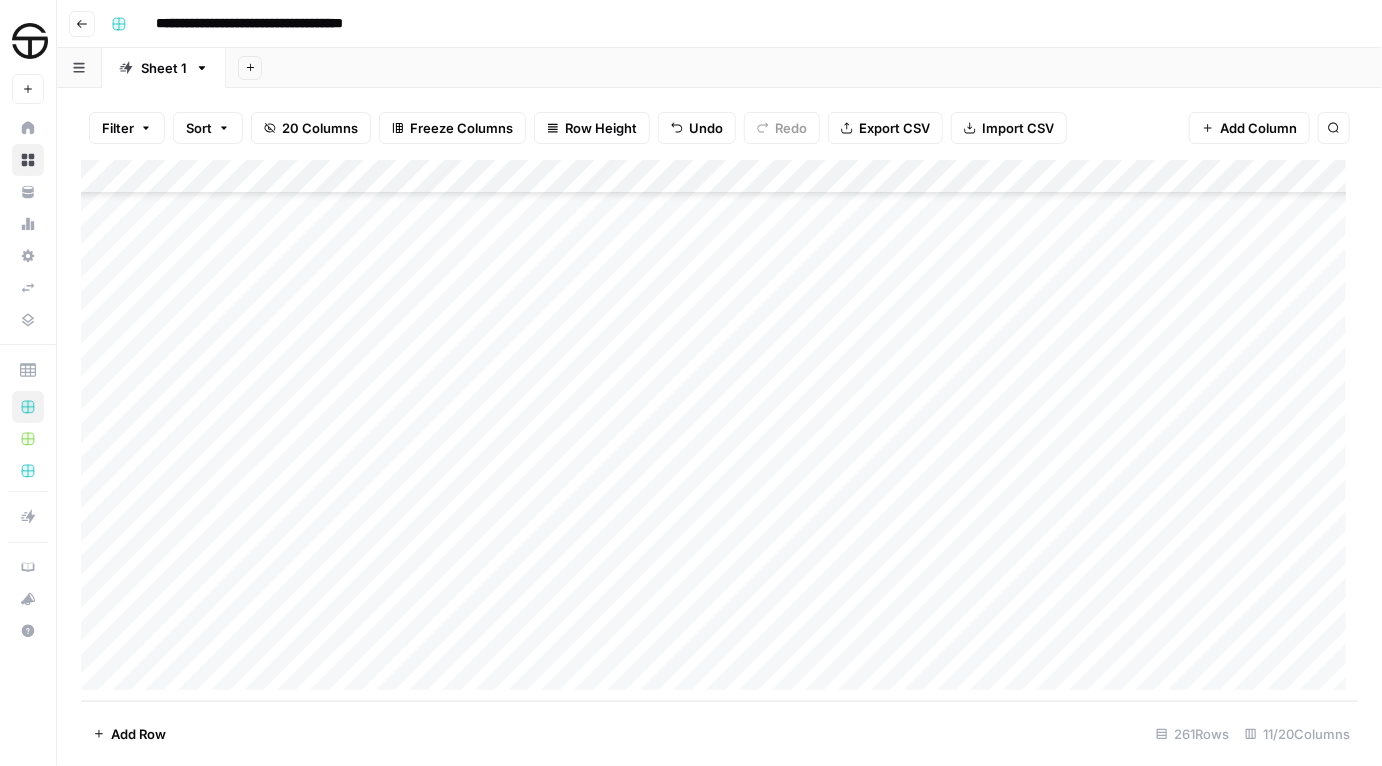 click on "Add Column" at bounding box center [719, 431] 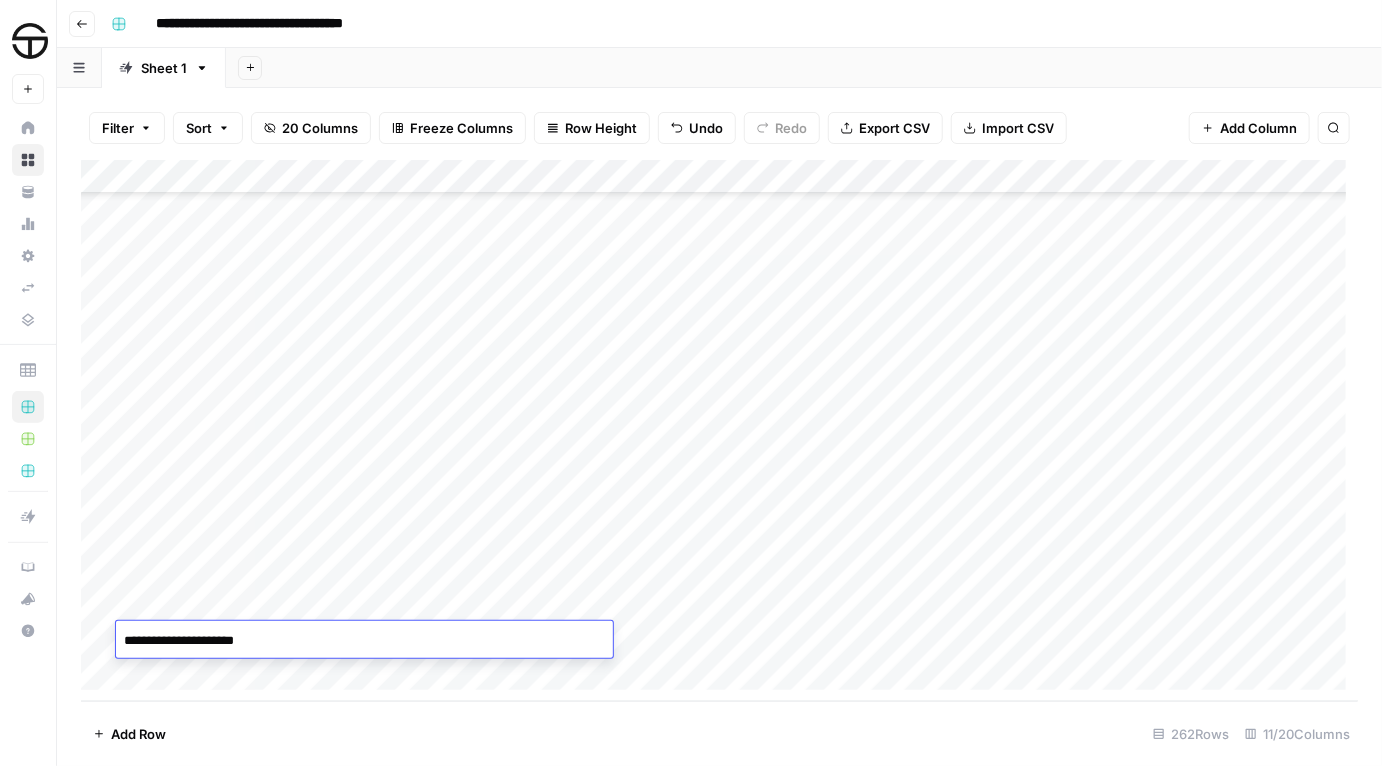 type on "**********" 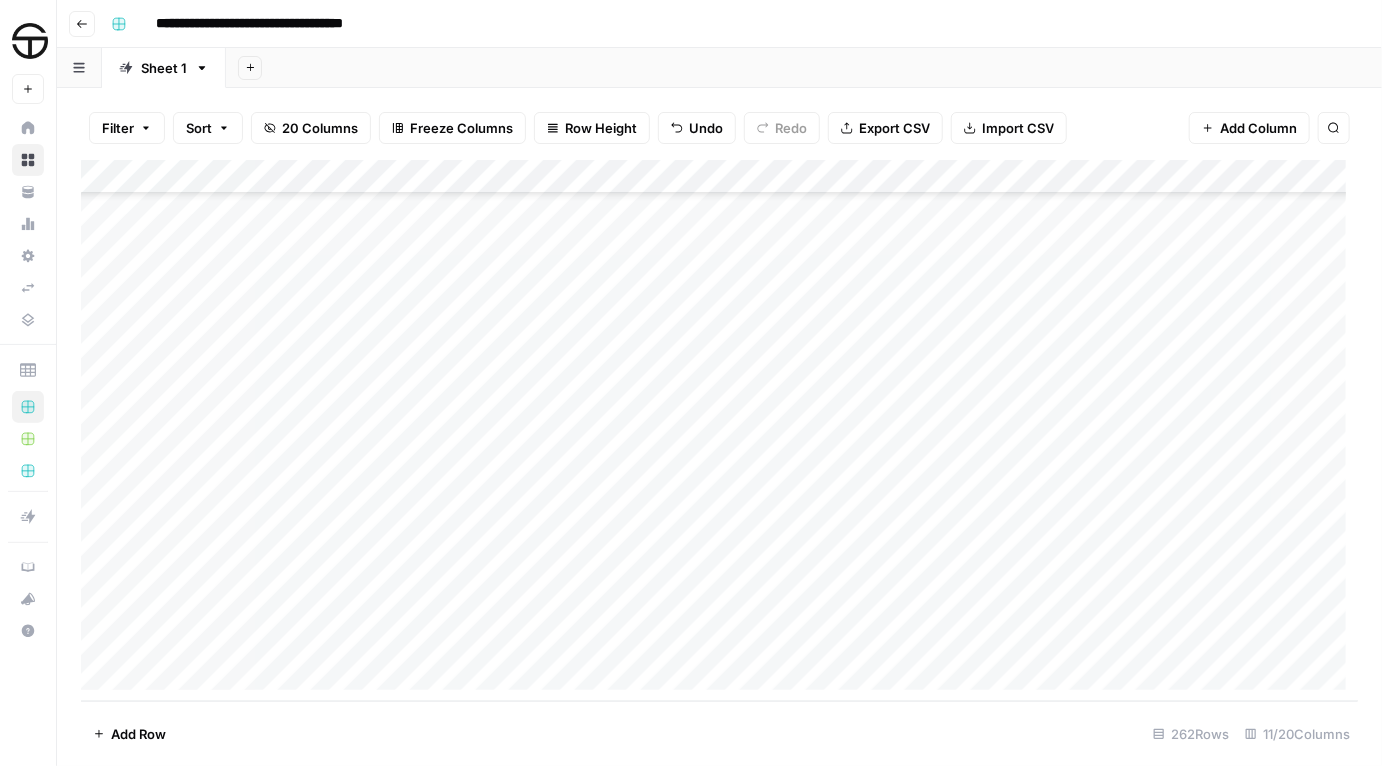 click on "Add Column" at bounding box center (719, 431) 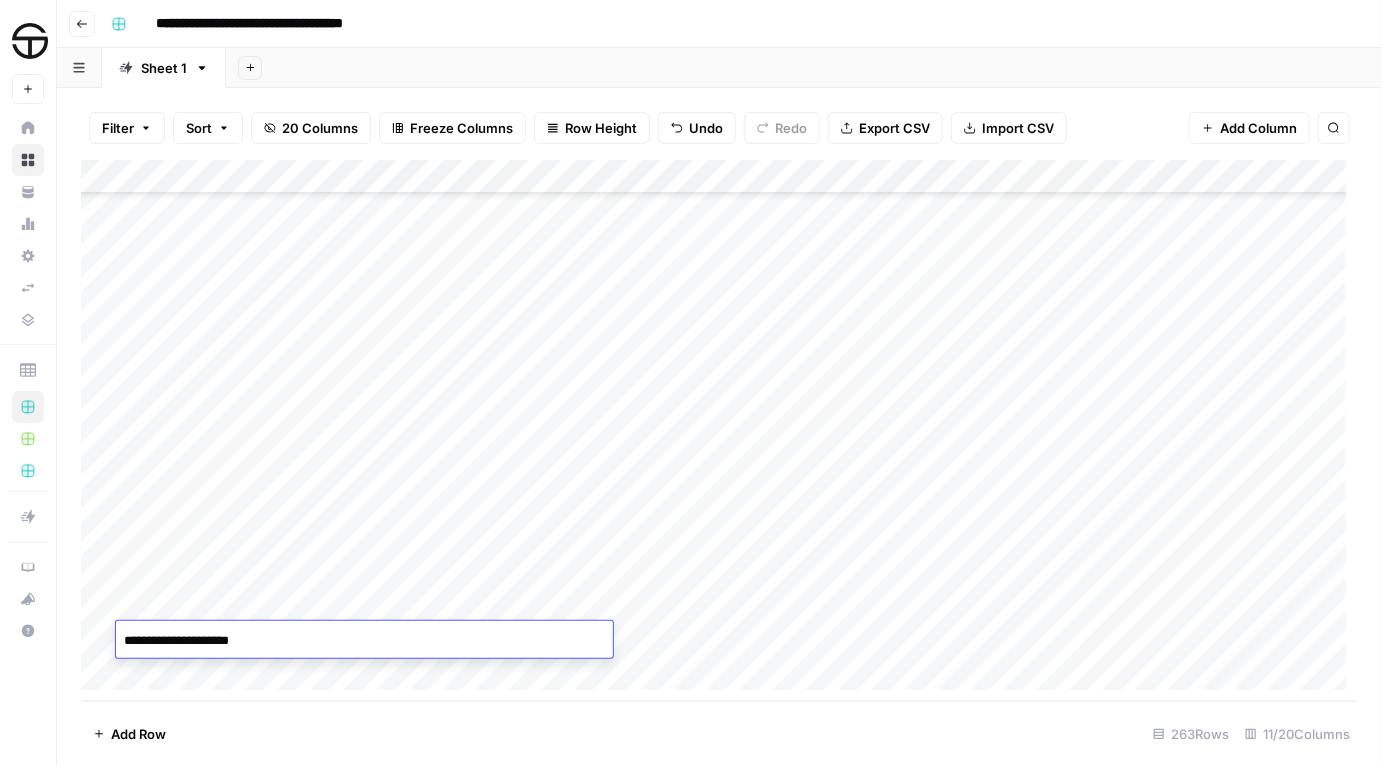 type on "**********" 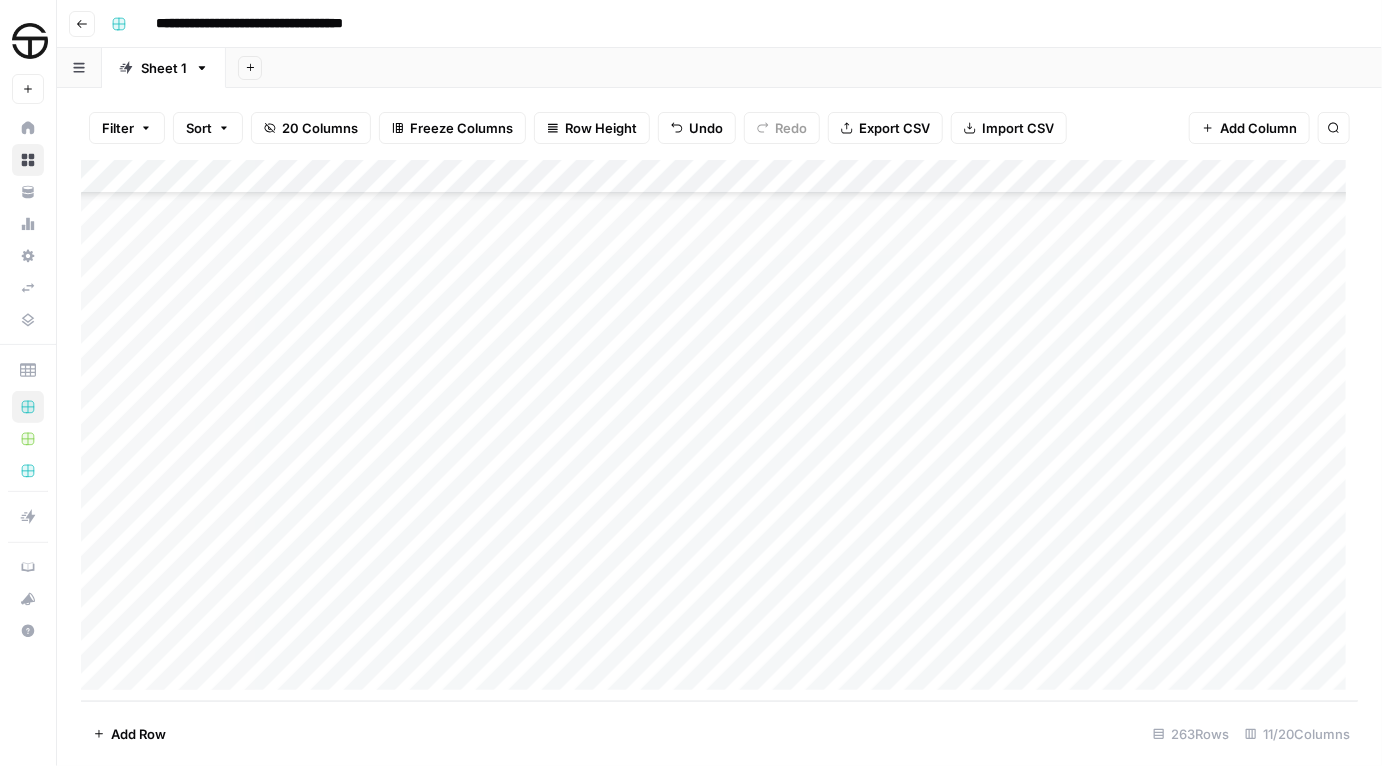 click on "Add Column" at bounding box center [719, 431] 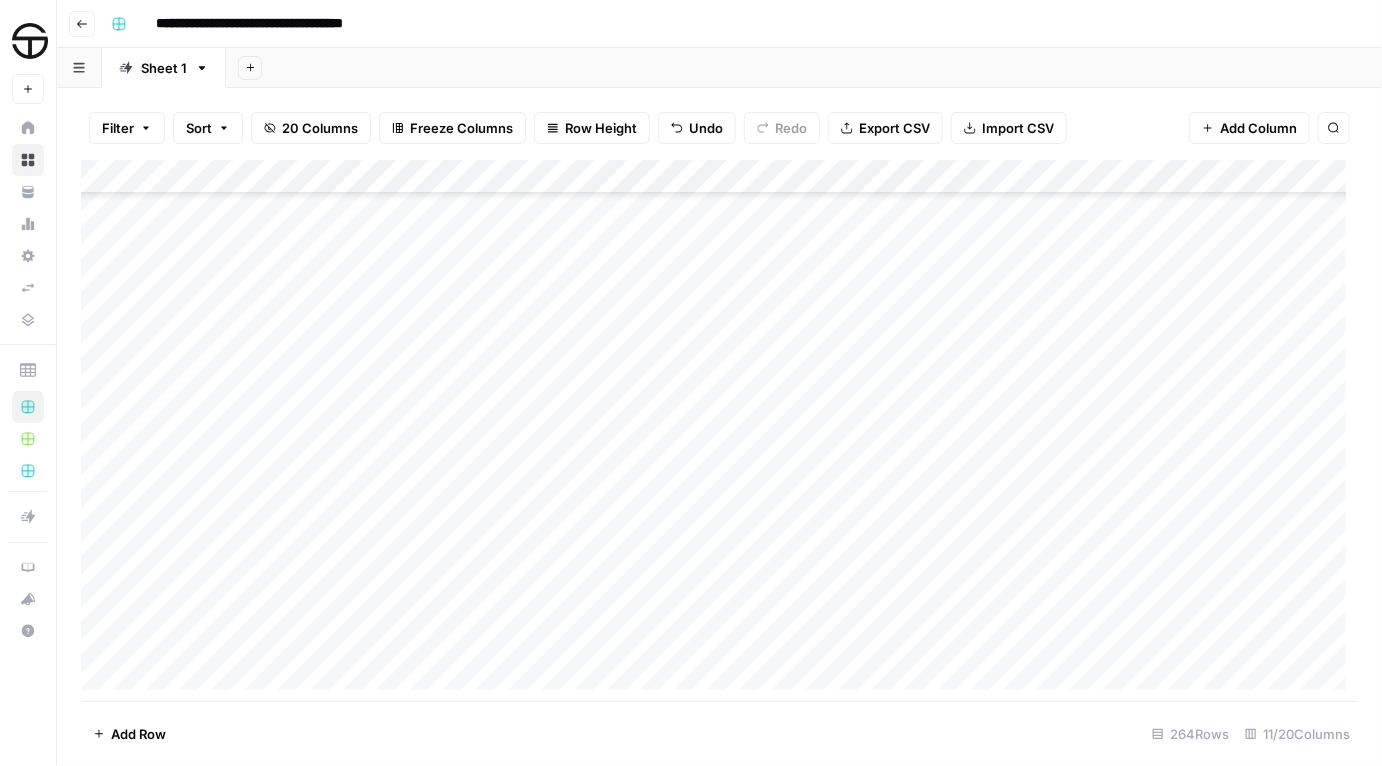 scroll, scrollTop: 8512, scrollLeft: 0, axis: vertical 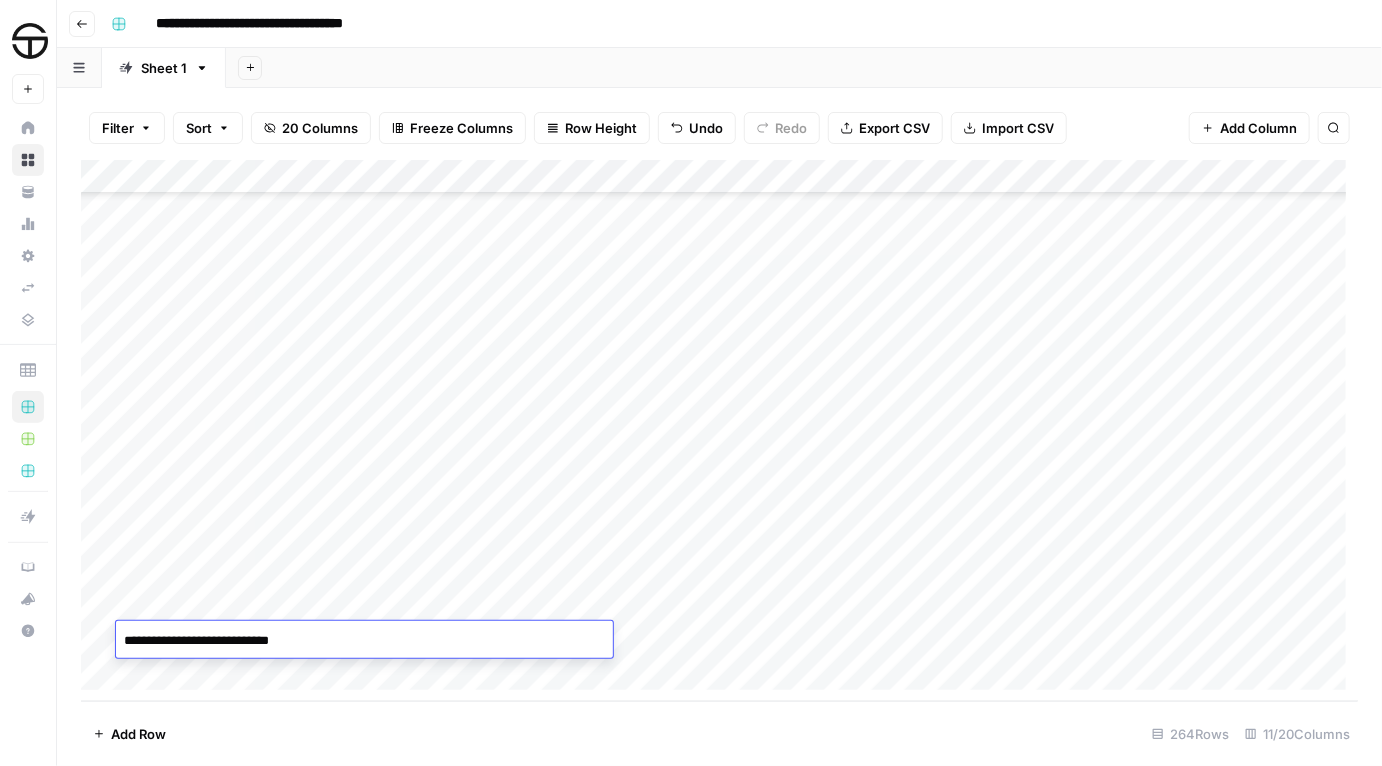 type on "**********" 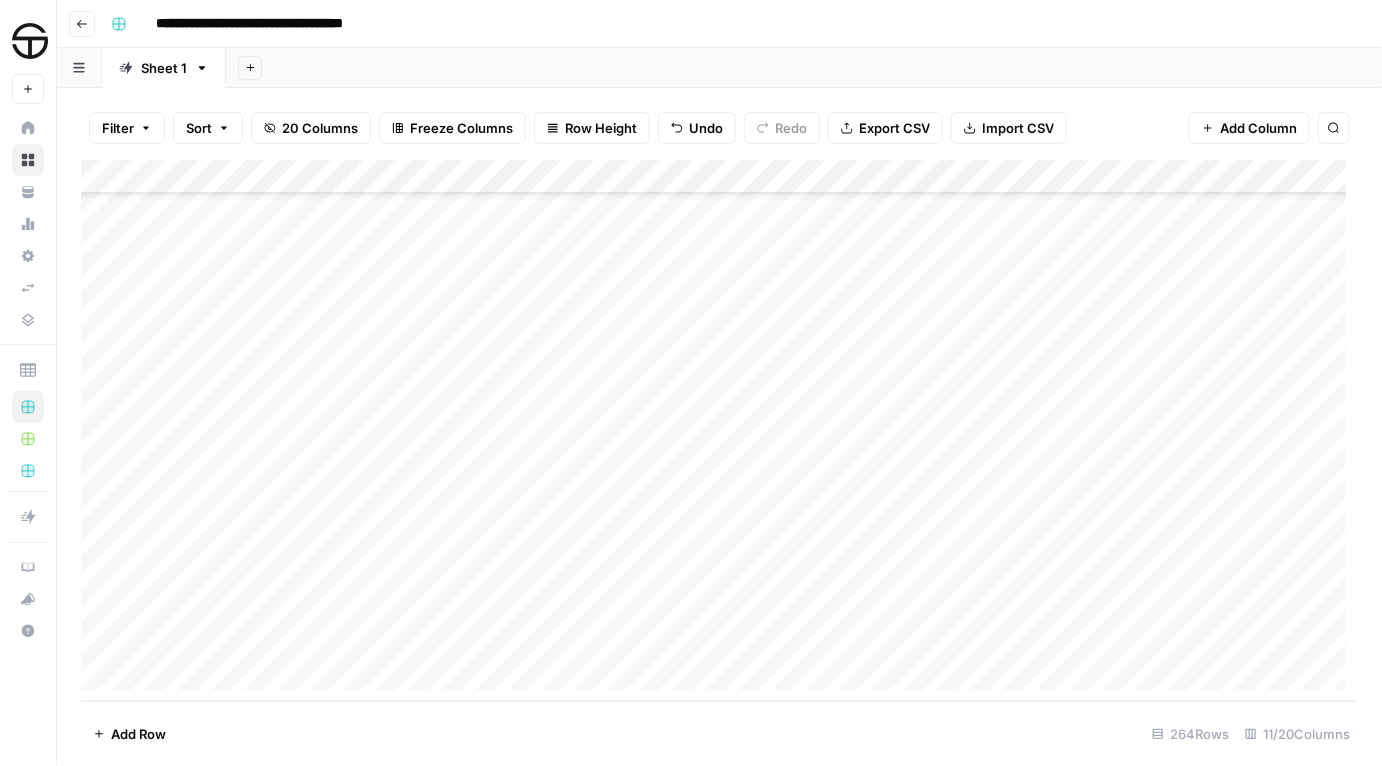 click on "Add Column" at bounding box center (719, 431) 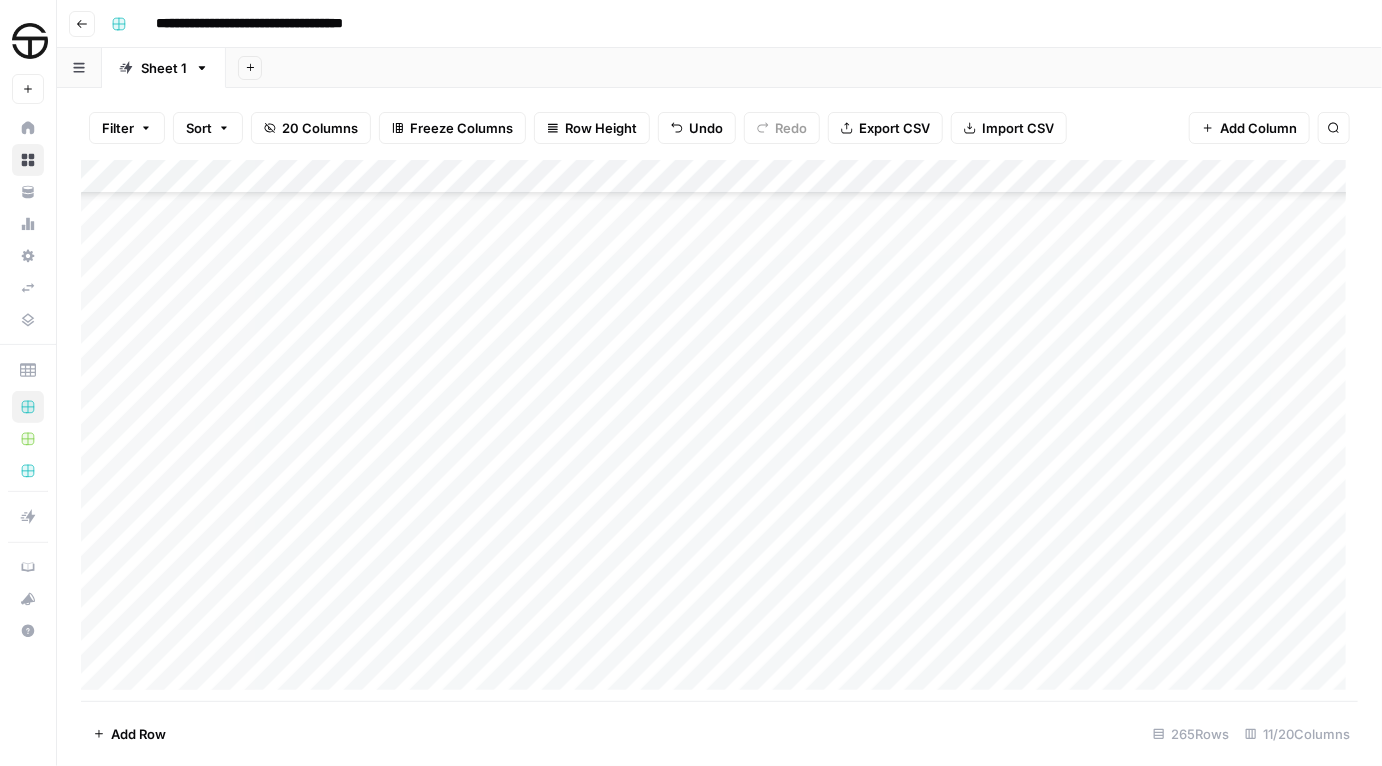 scroll, scrollTop: 8546, scrollLeft: 0, axis: vertical 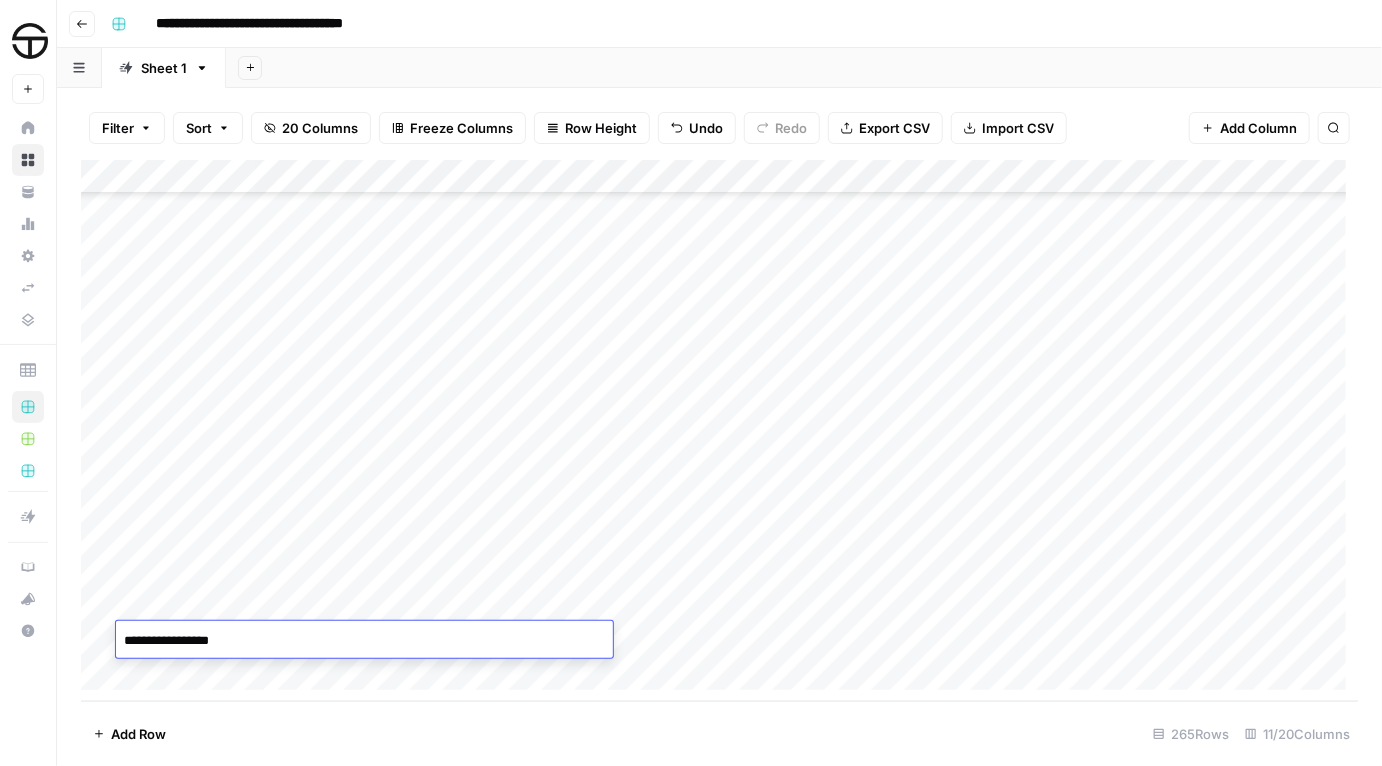 type on "**********" 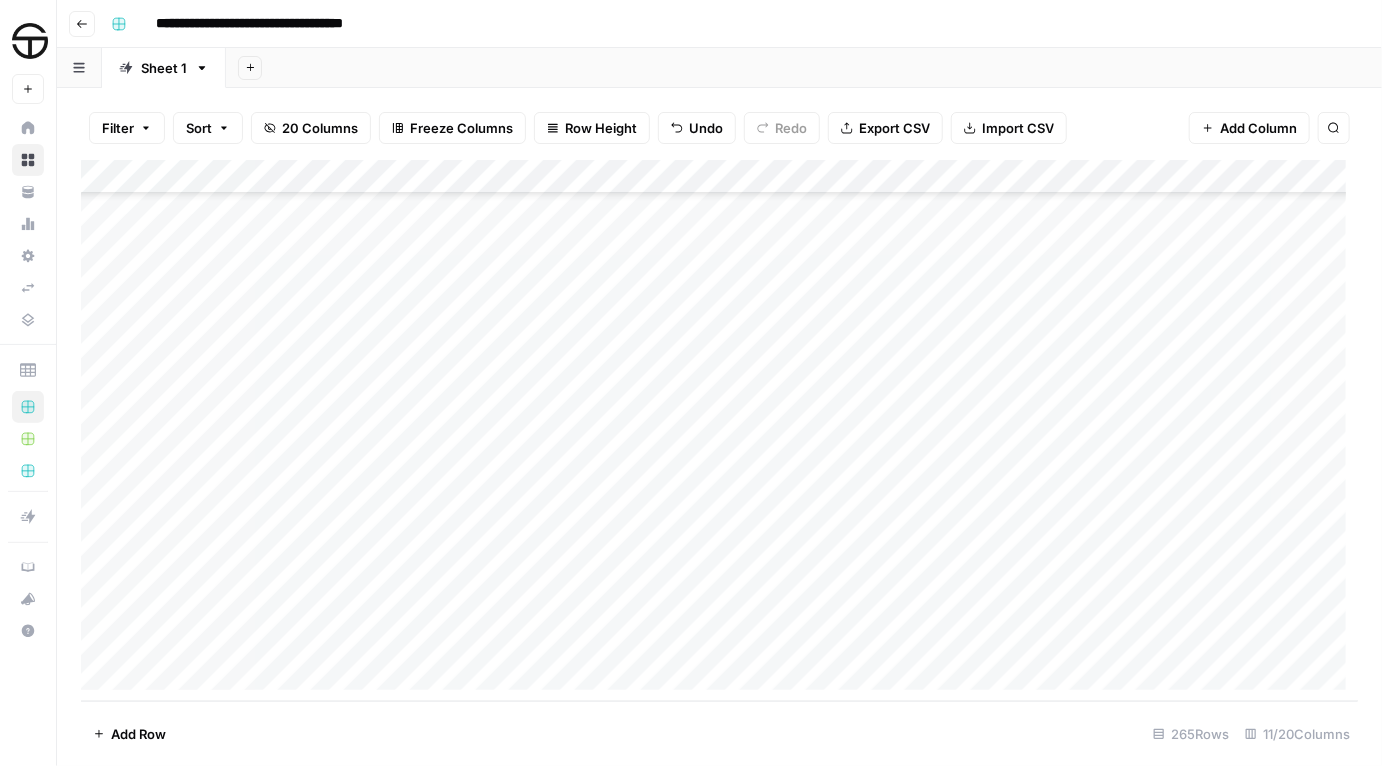 click on "Add Column" at bounding box center (719, 431) 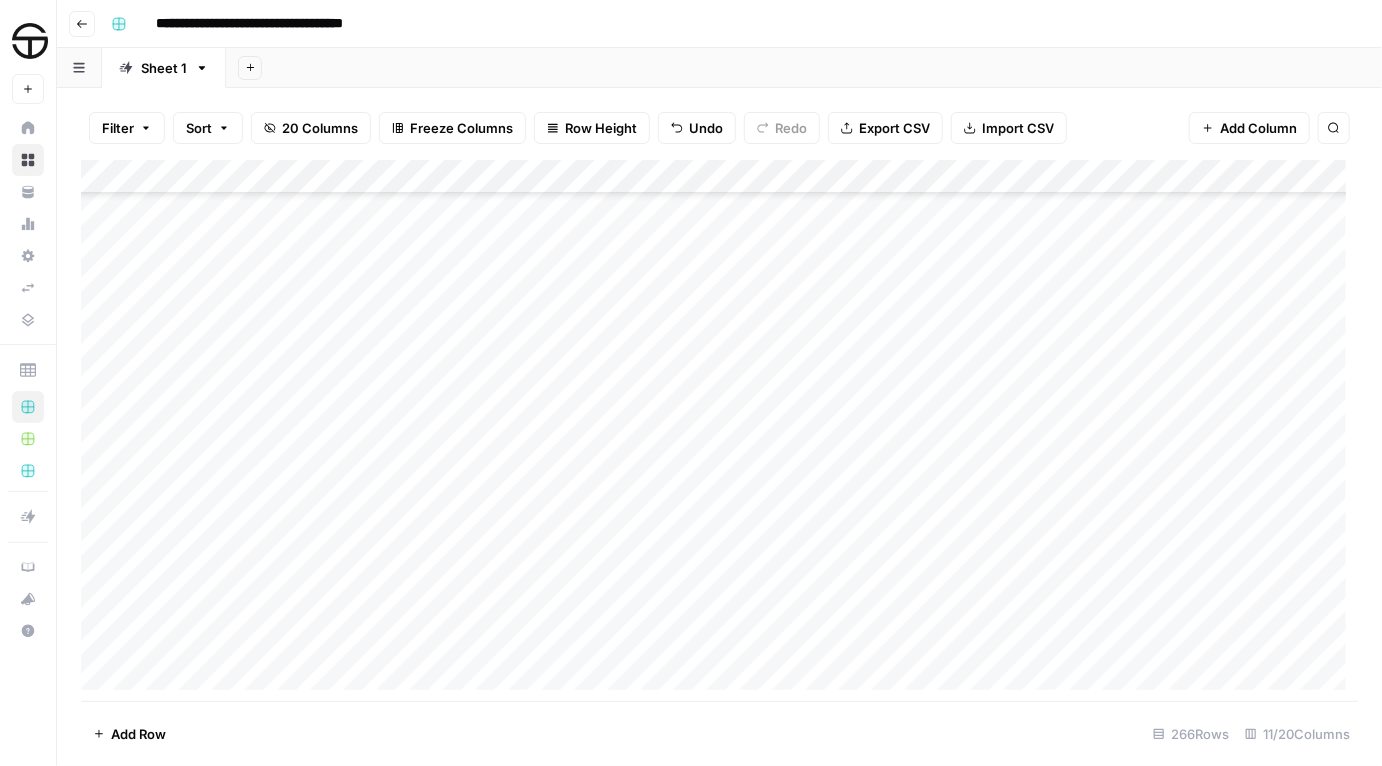 scroll, scrollTop: 8580, scrollLeft: 0, axis: vertical 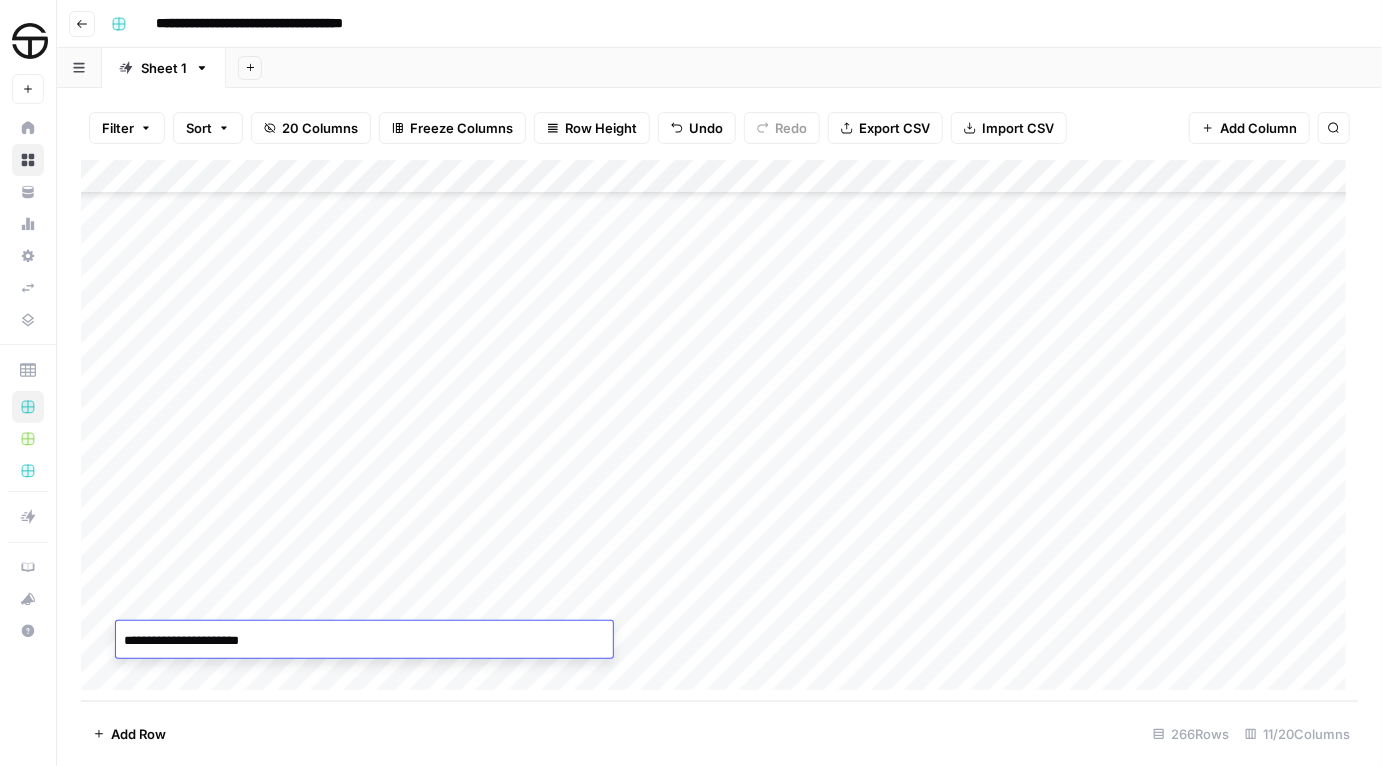 type on "**********" 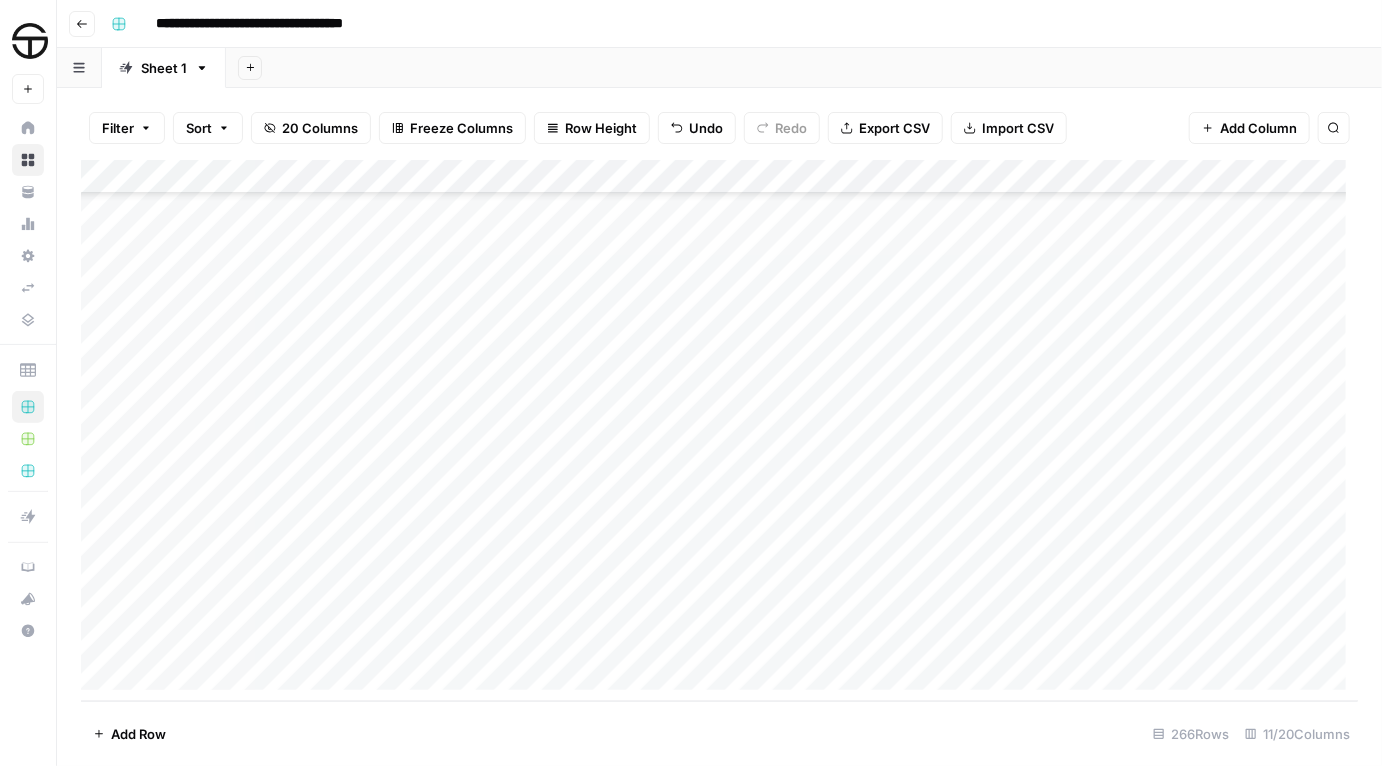 click on "Add Column" at bounding box center (719, 431) 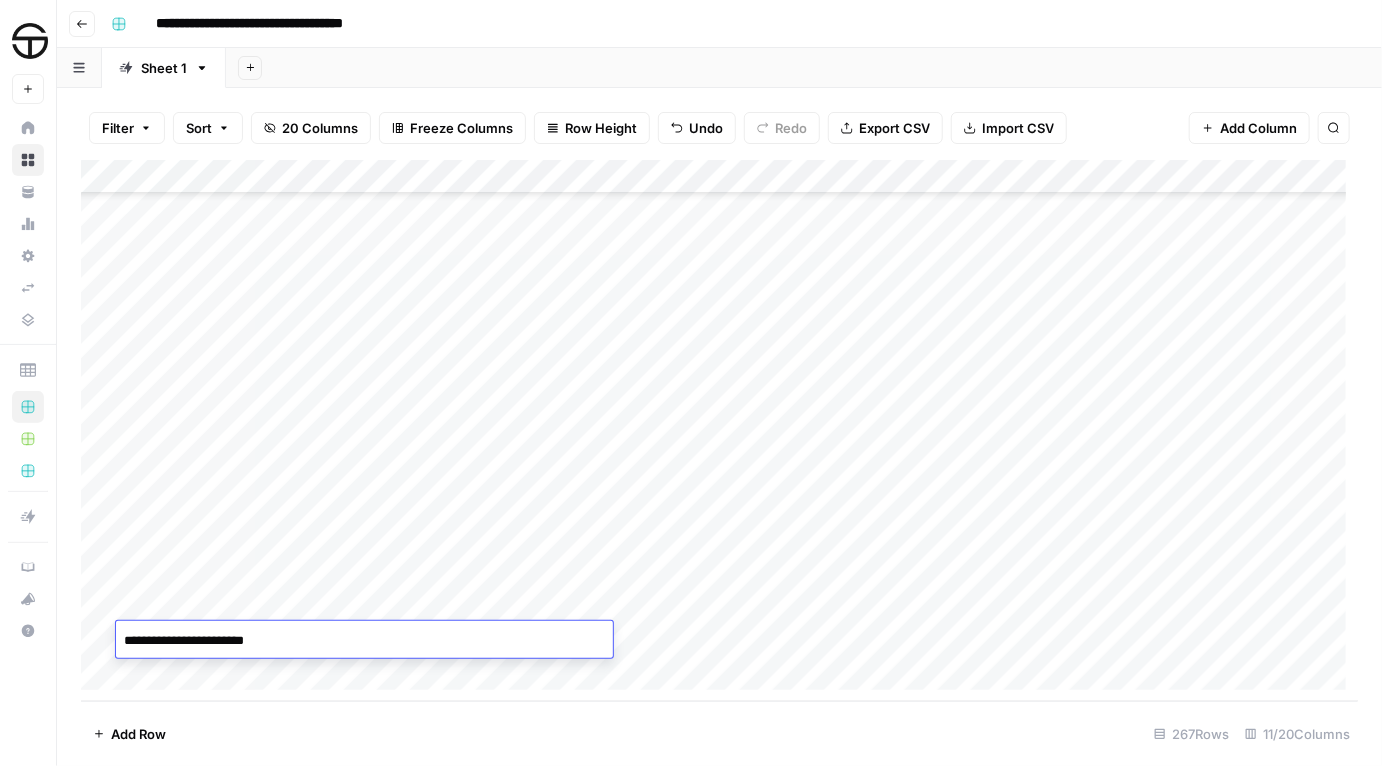 type on "**********" 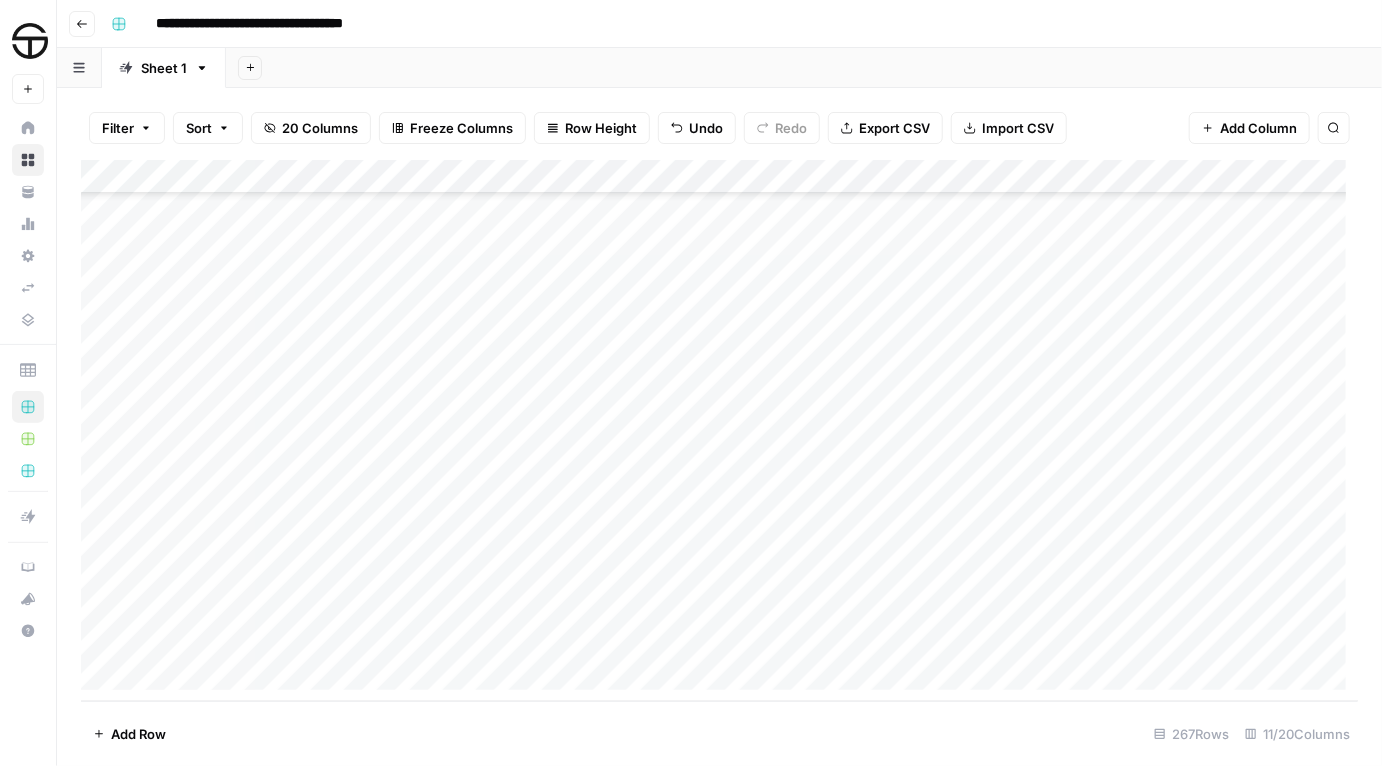 click on "Add Column" at bounding box center (719, 431) 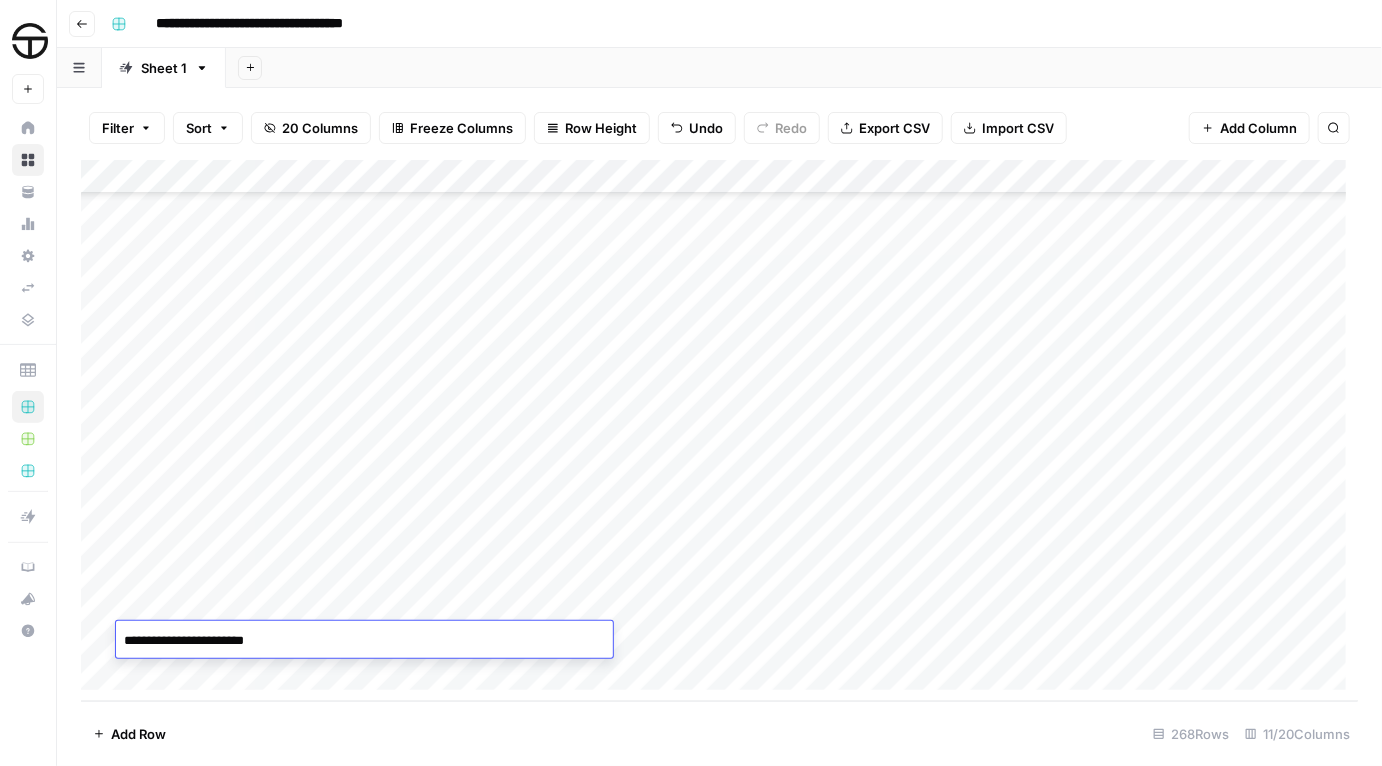 type on "**********" 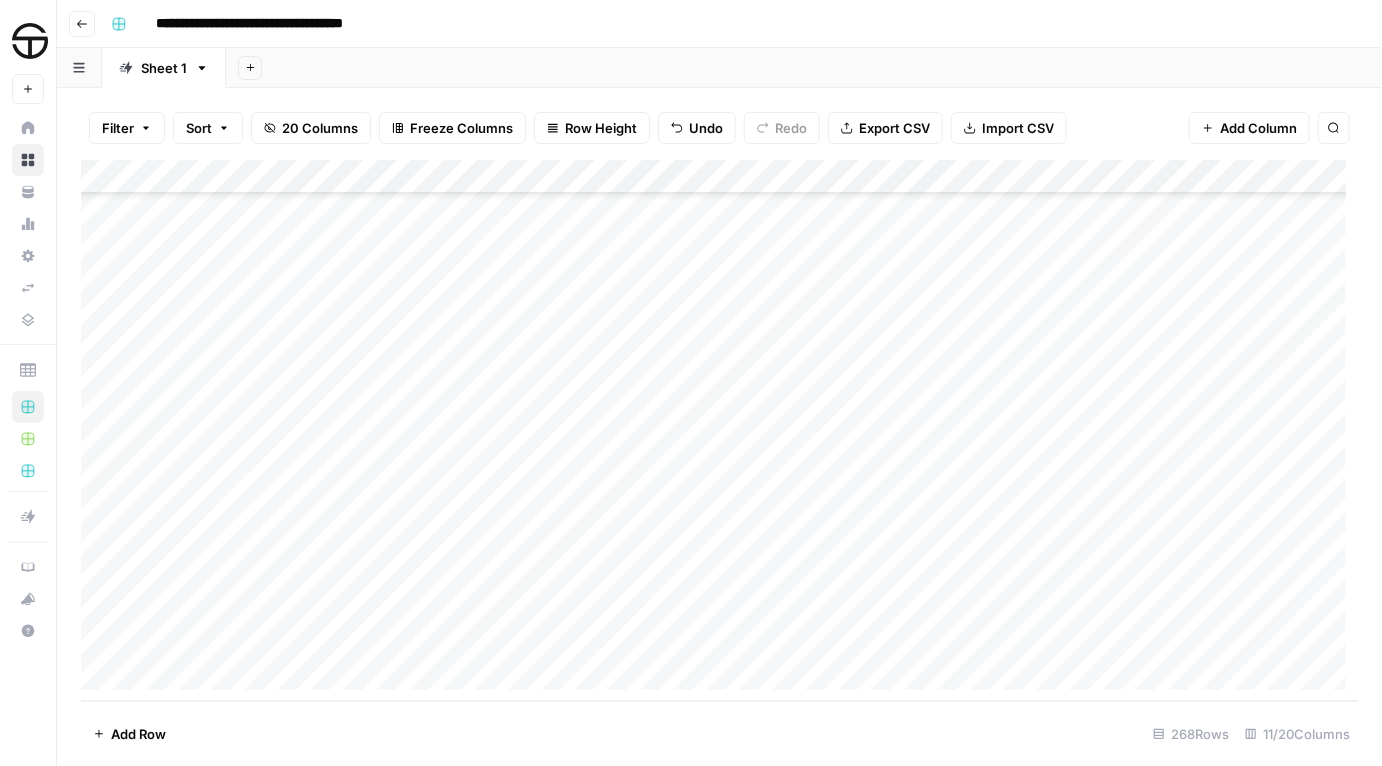 click on "Add Column" at bounding box center (719, 431) 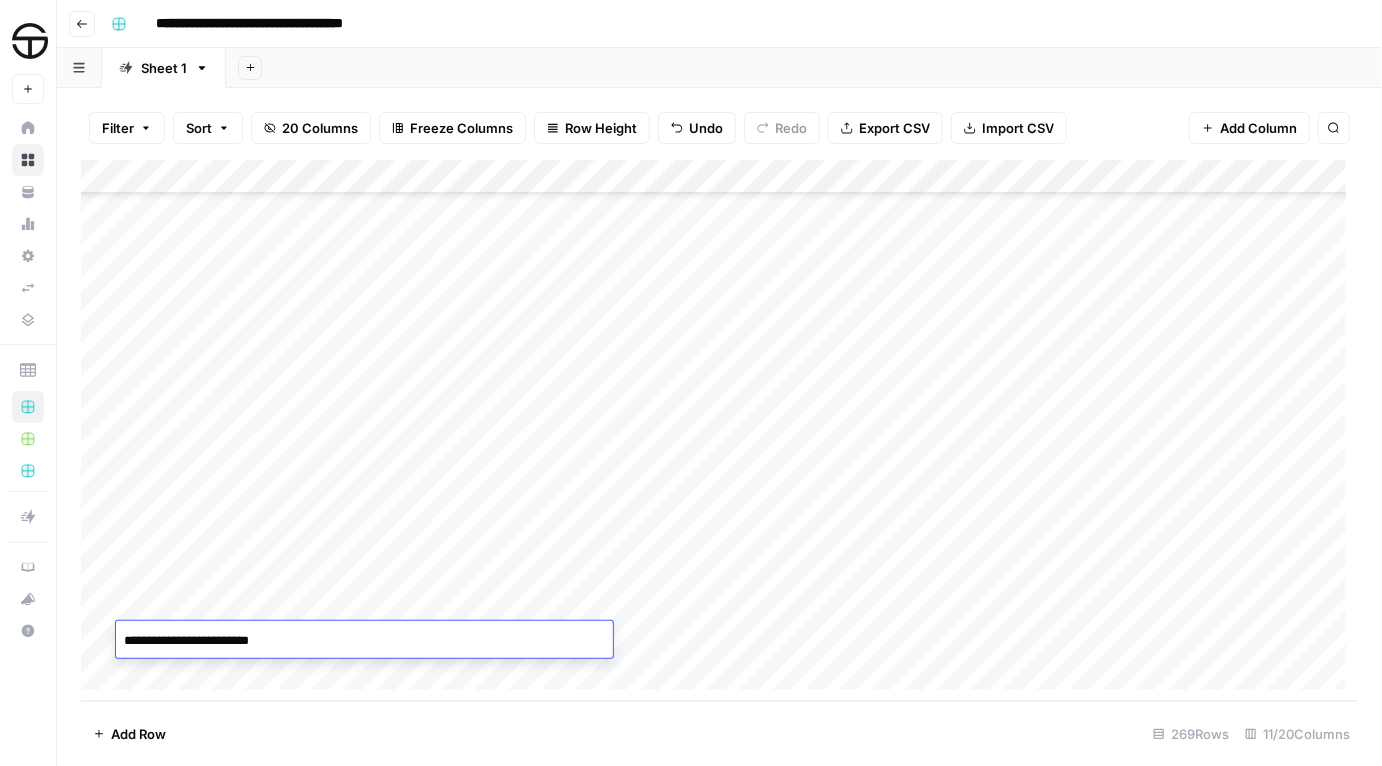 type on "**********" 